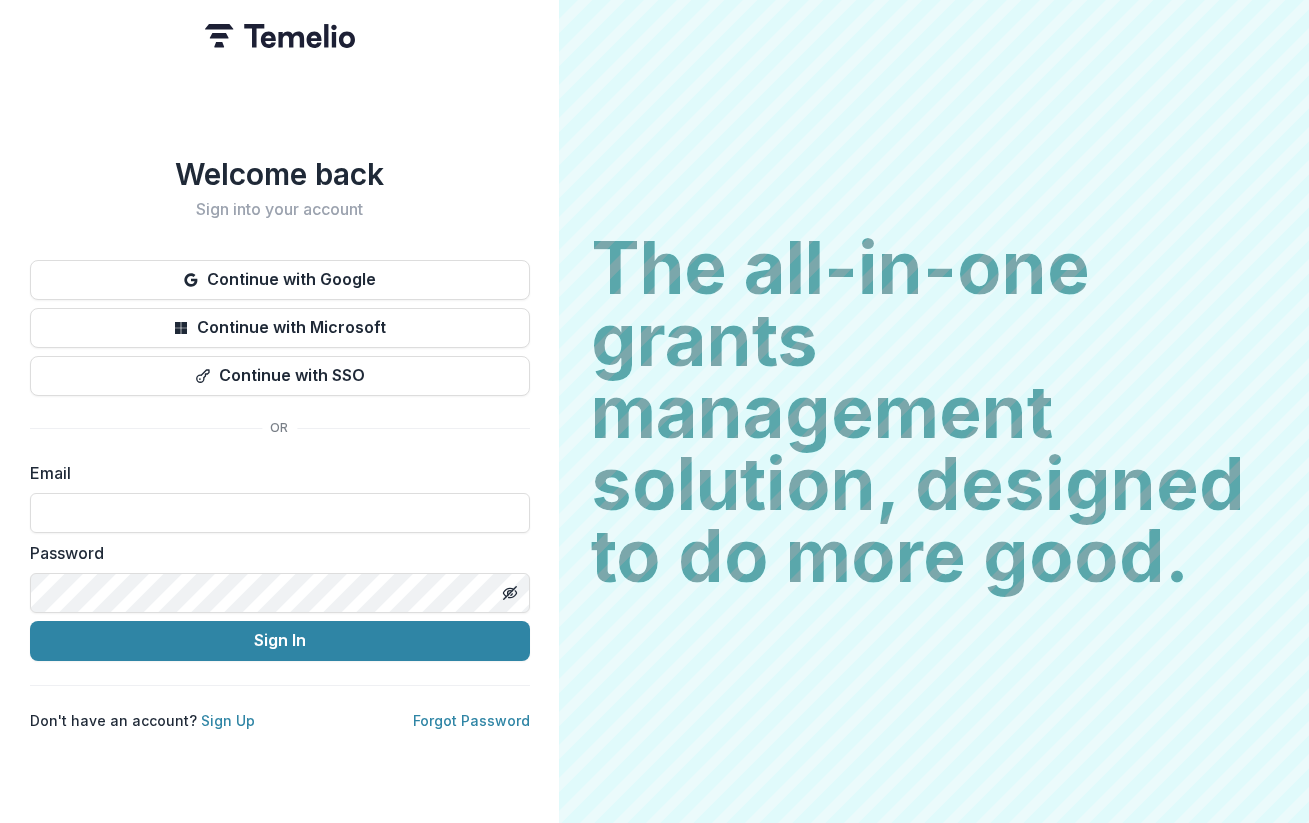 scroll, scrollTop: 0, scrollLeft: 0, axis: both 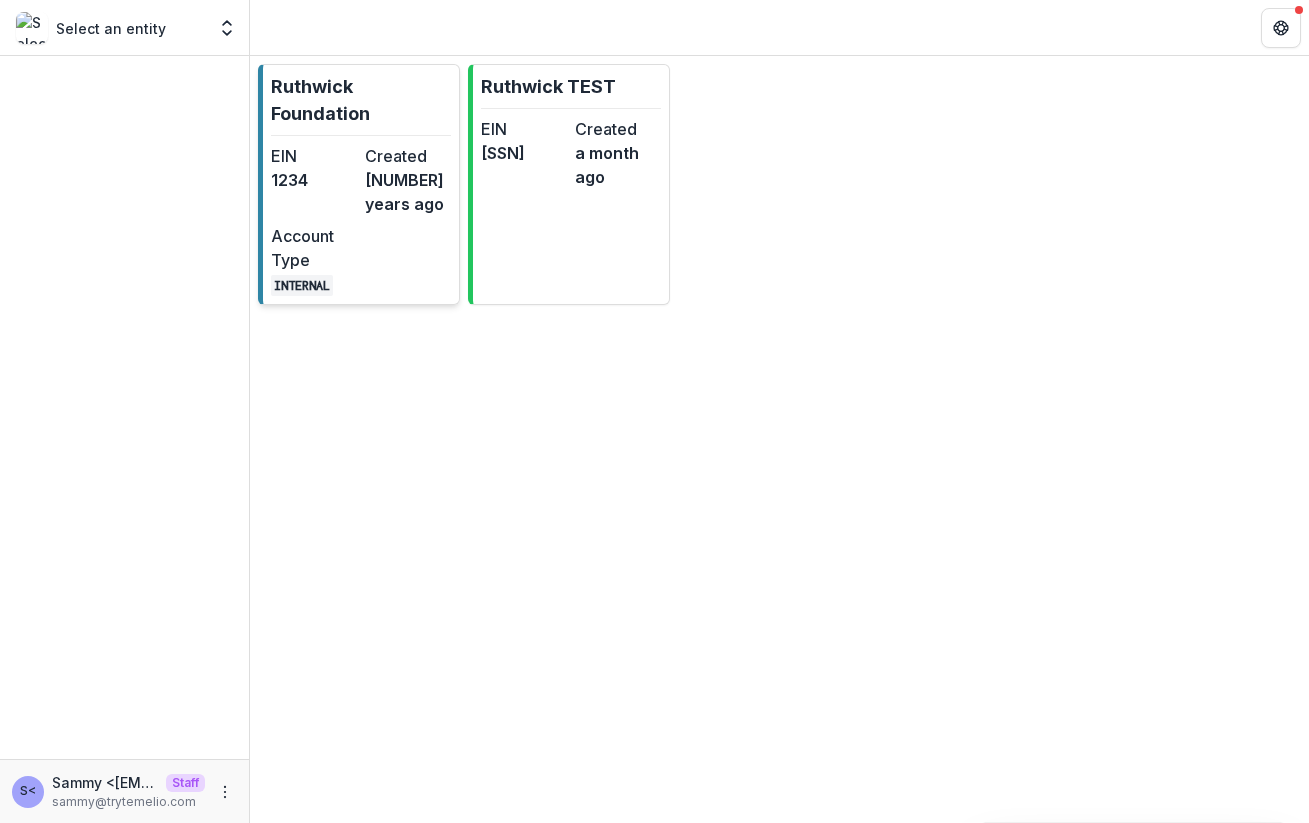 click on "Created" at bounding box center (408, 156) 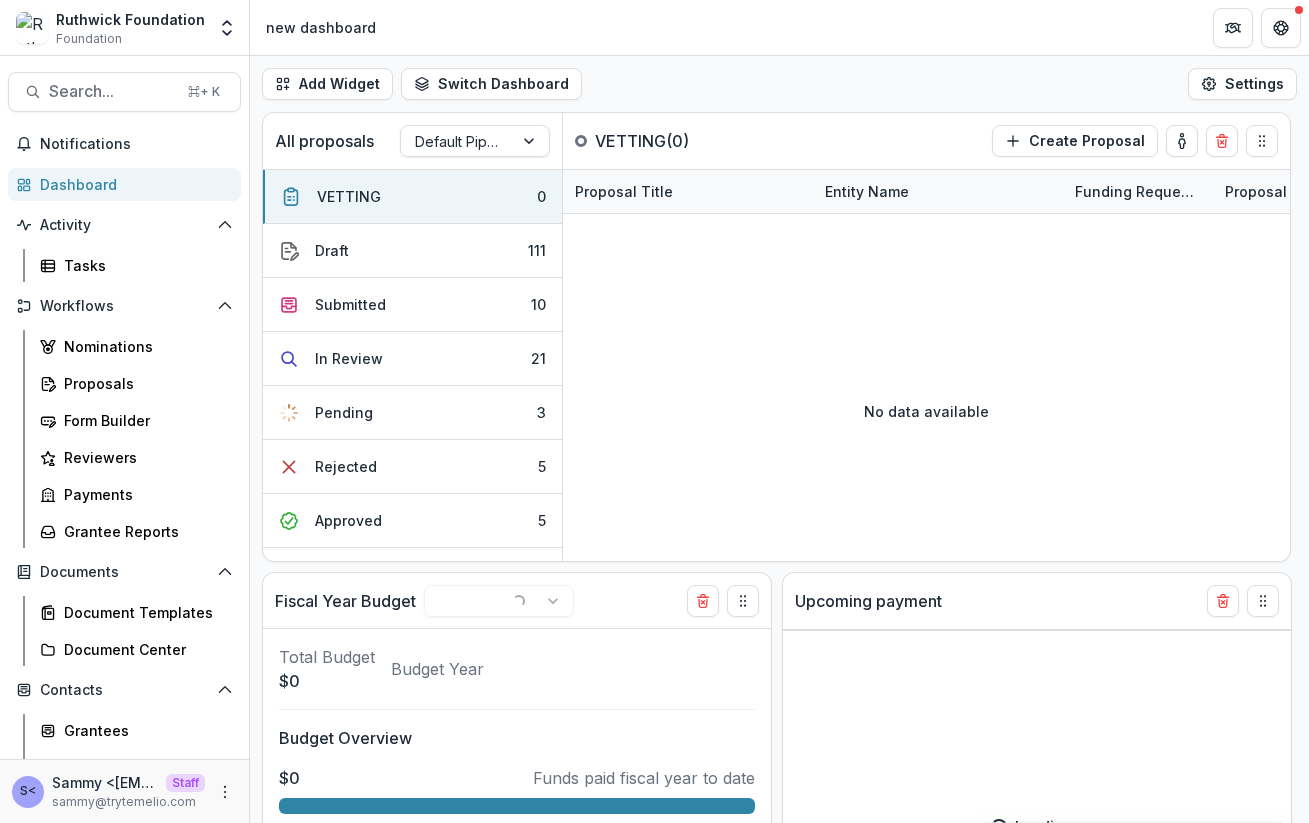 select on "******" 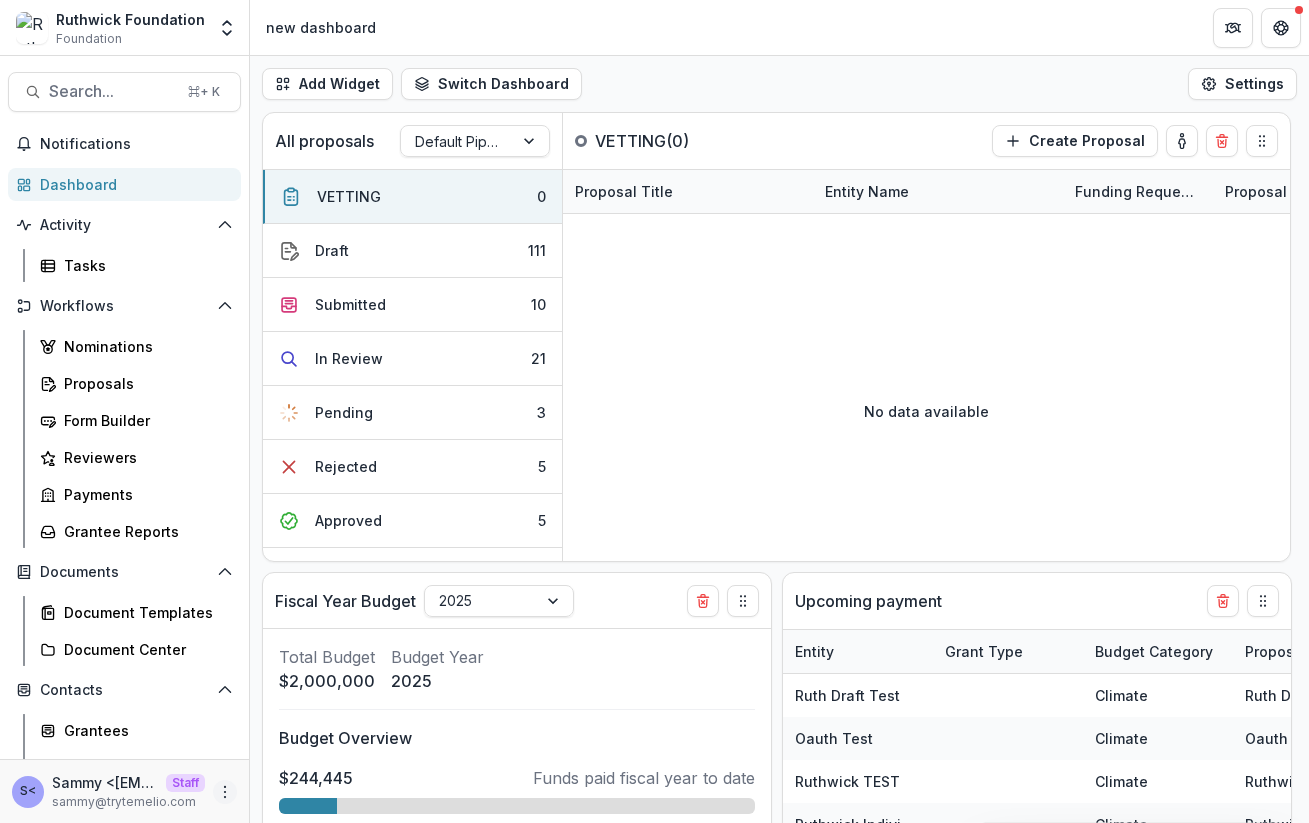 click 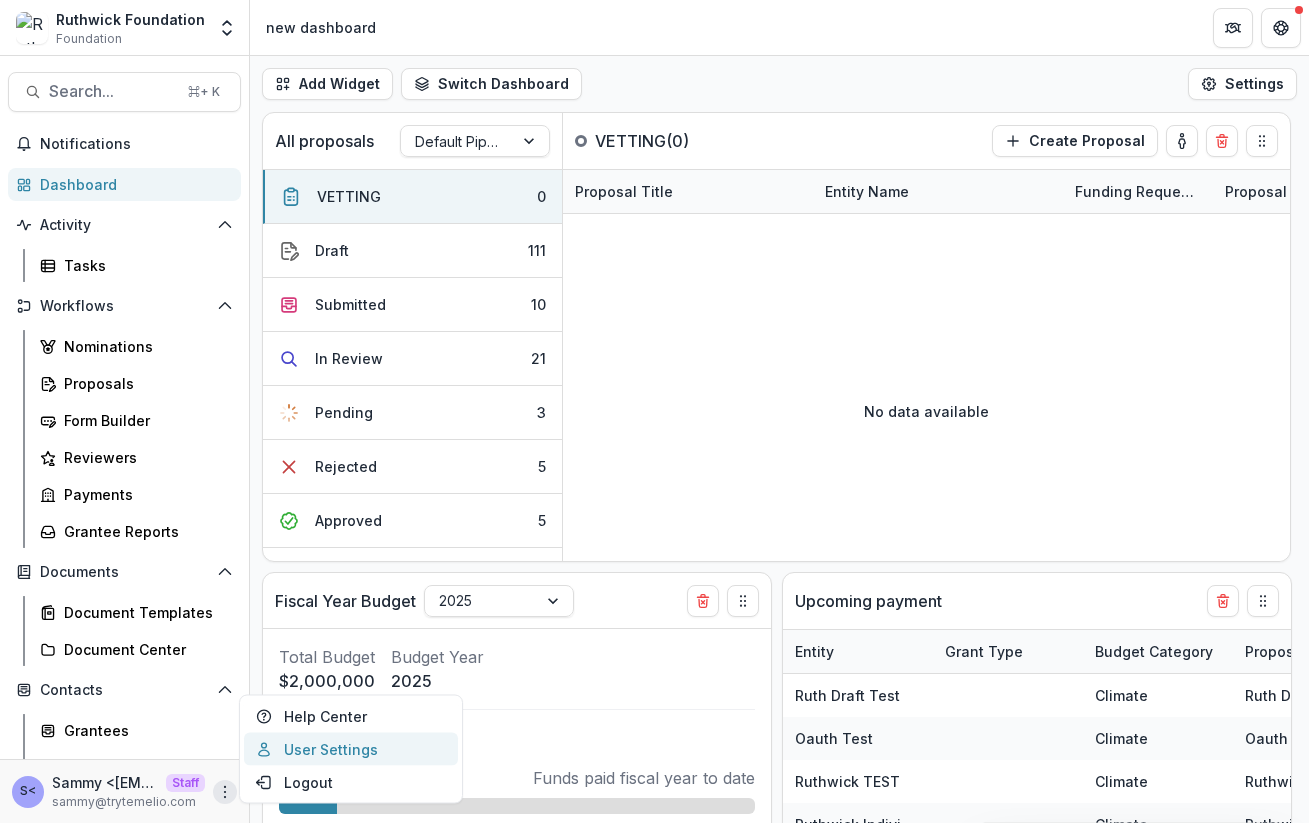click on "User Settings" at bounding box center (351, 749) 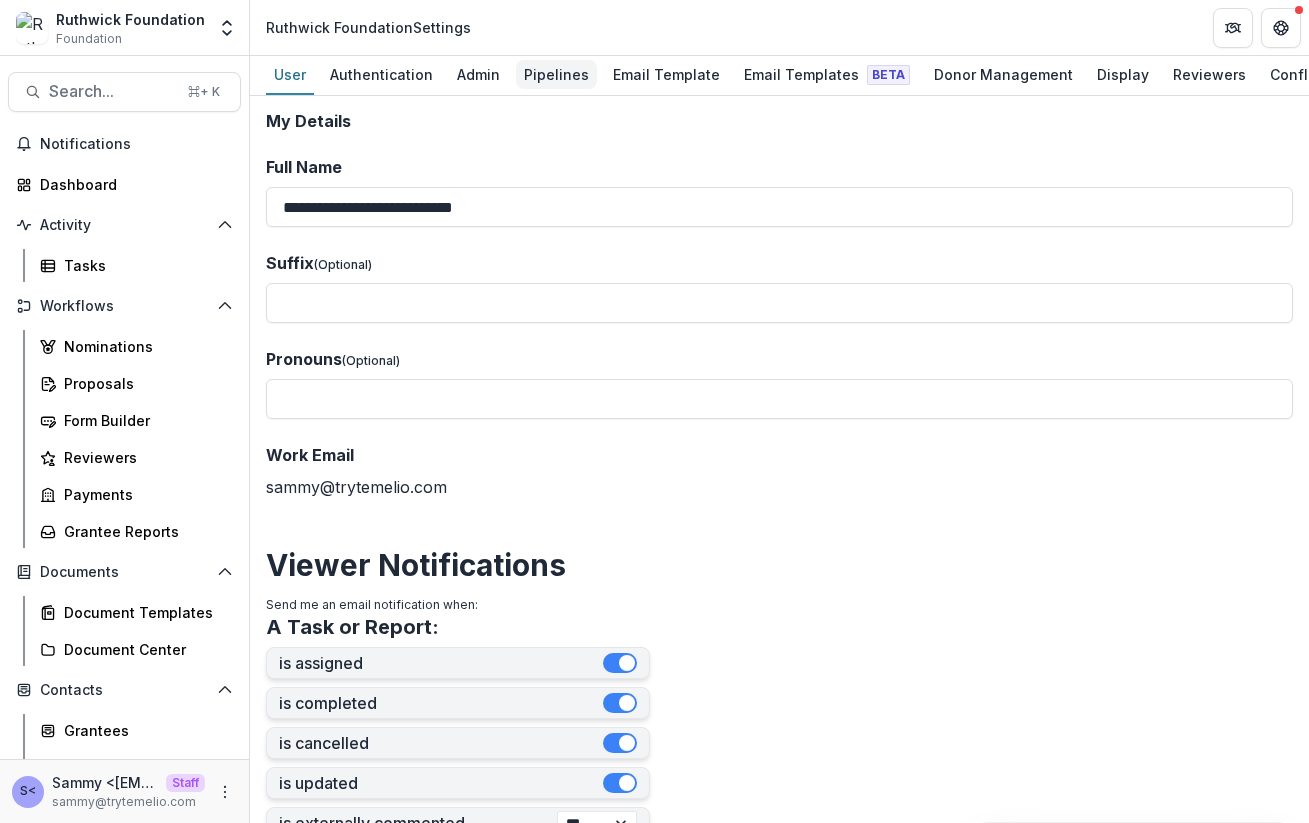 click on "Pipelines" at bounding box center (556, 74) 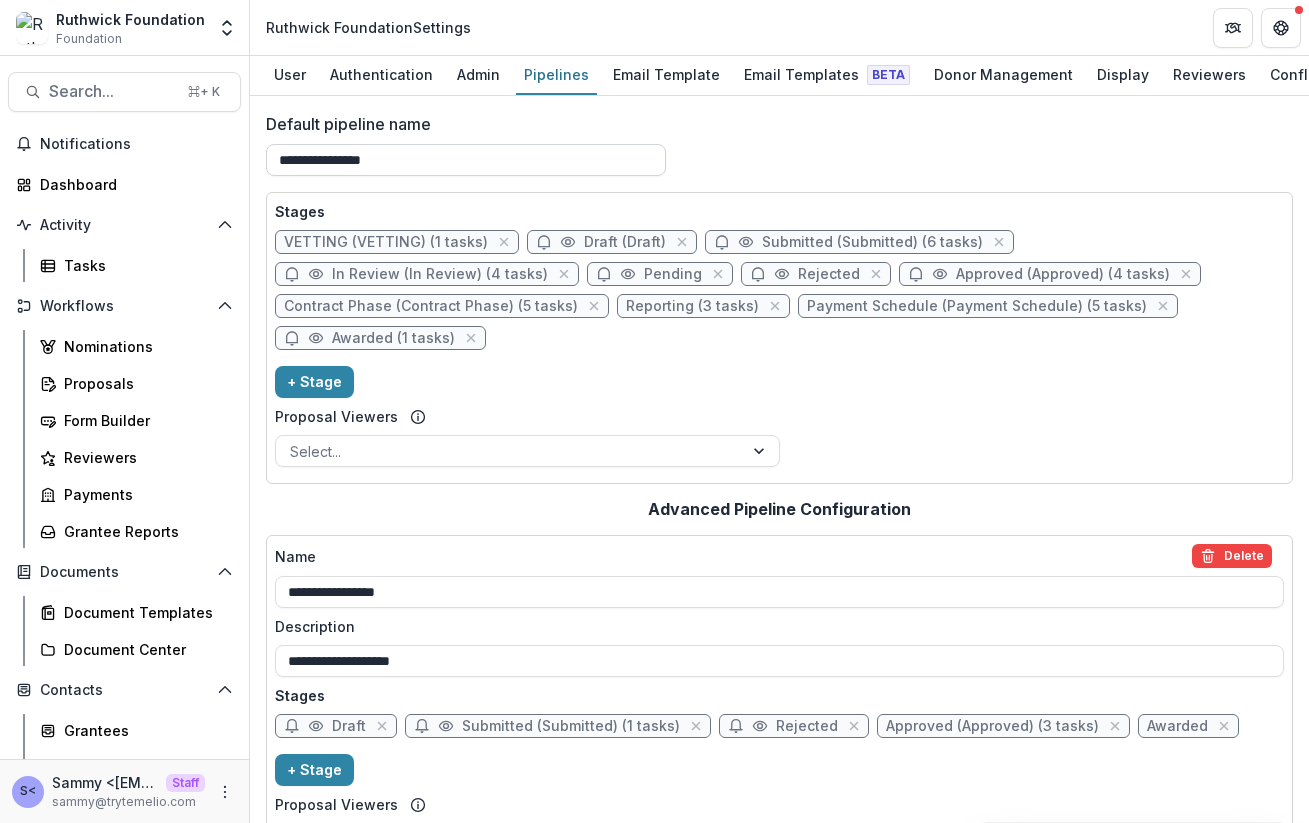 click on "**********" at bounding box center (466, 160) 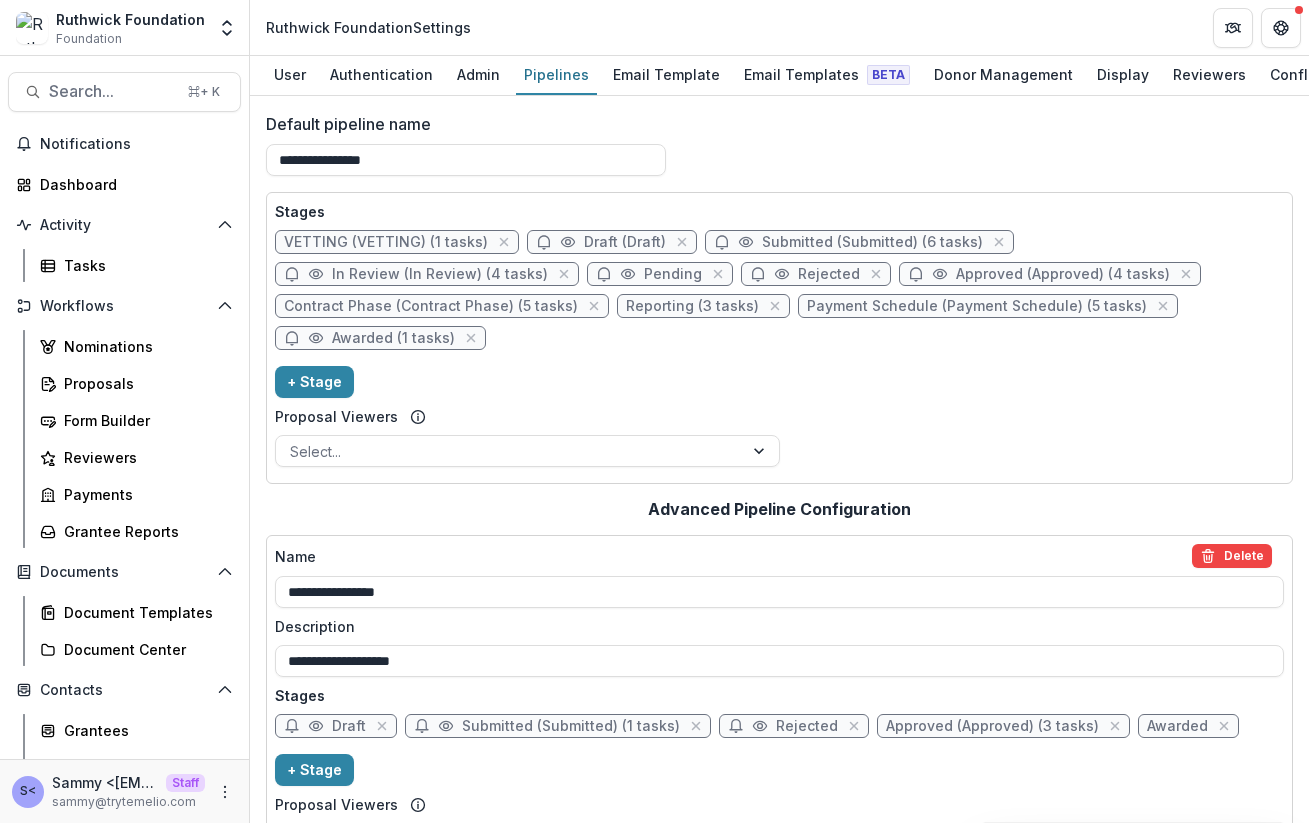click on "Contract Phase (Contract Phase) (5 tasks)" at bounding box center (431, 306) 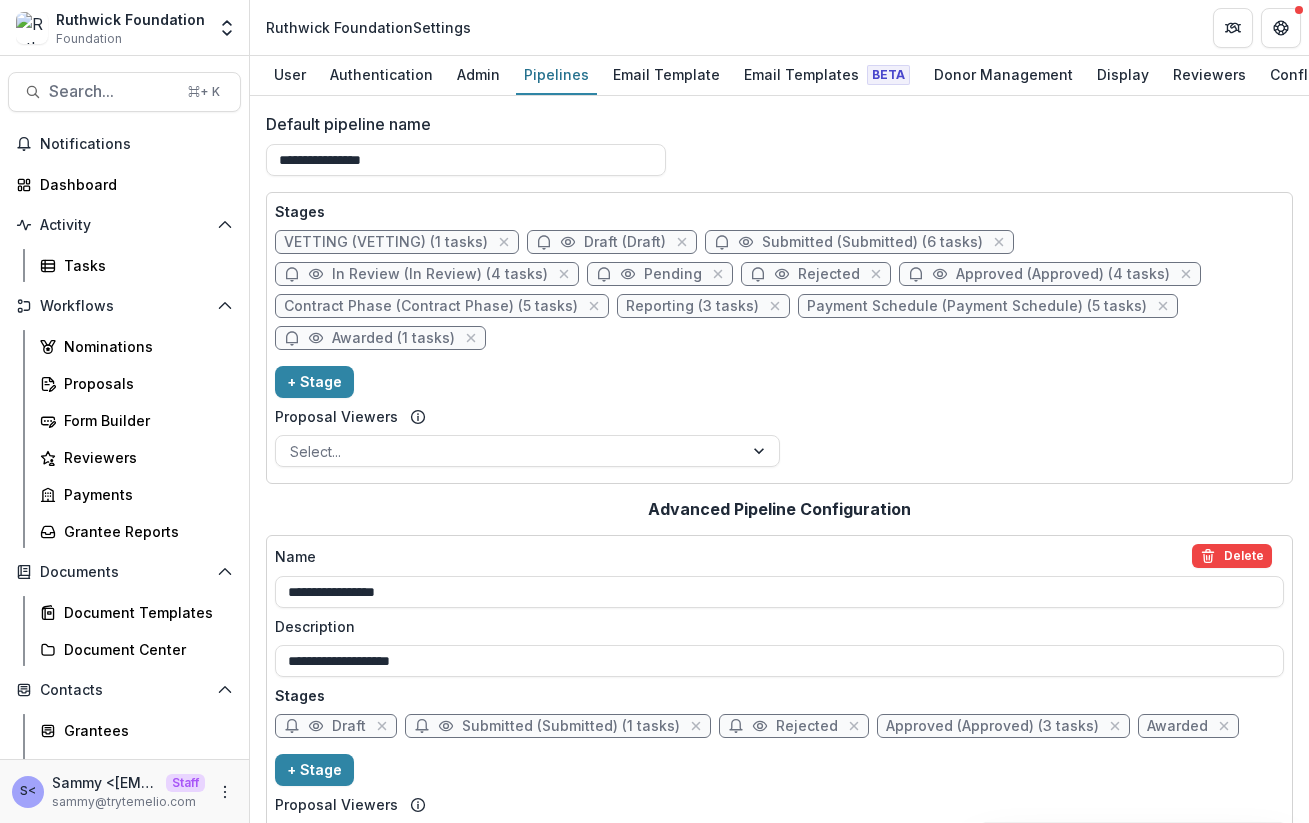 select on "********" 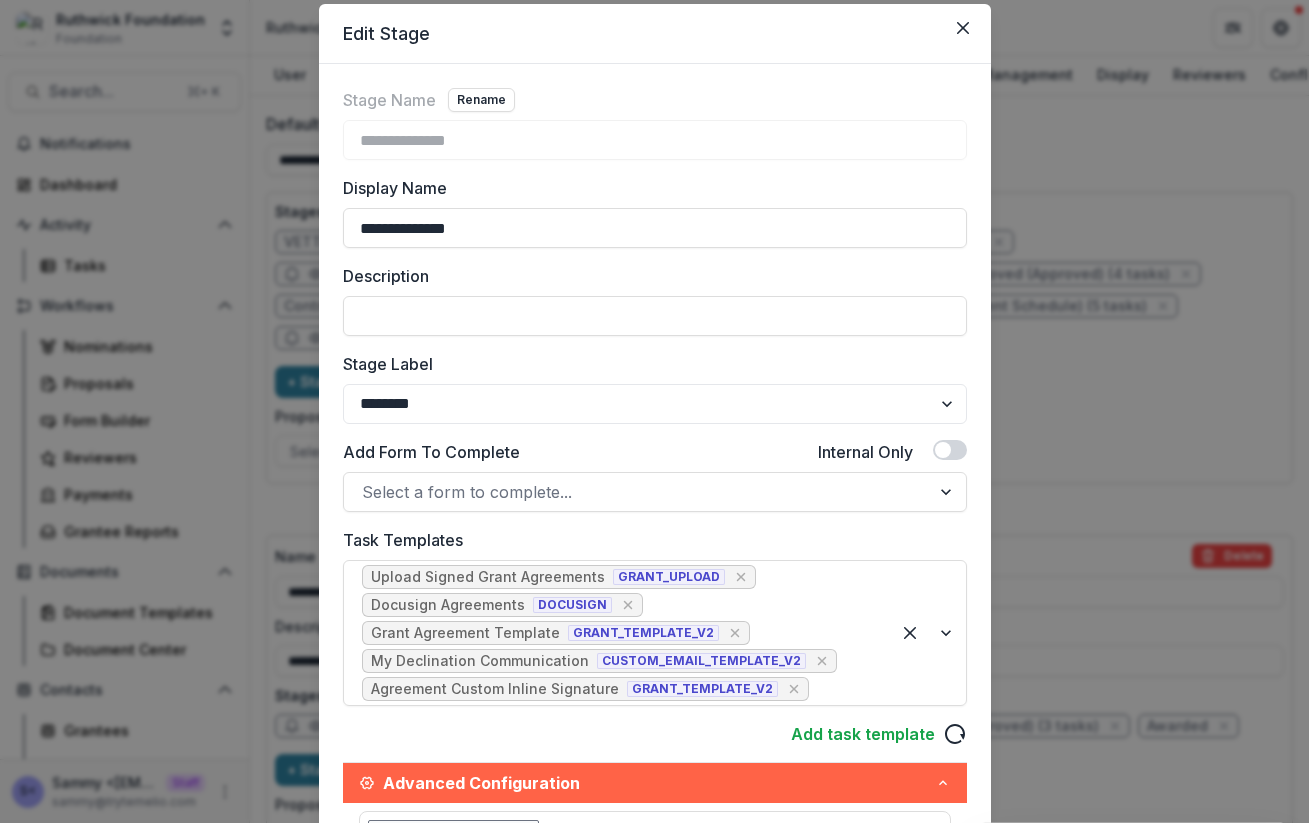 scroll, scrollTop: 66, scrollLeft: 0, axis: vertical 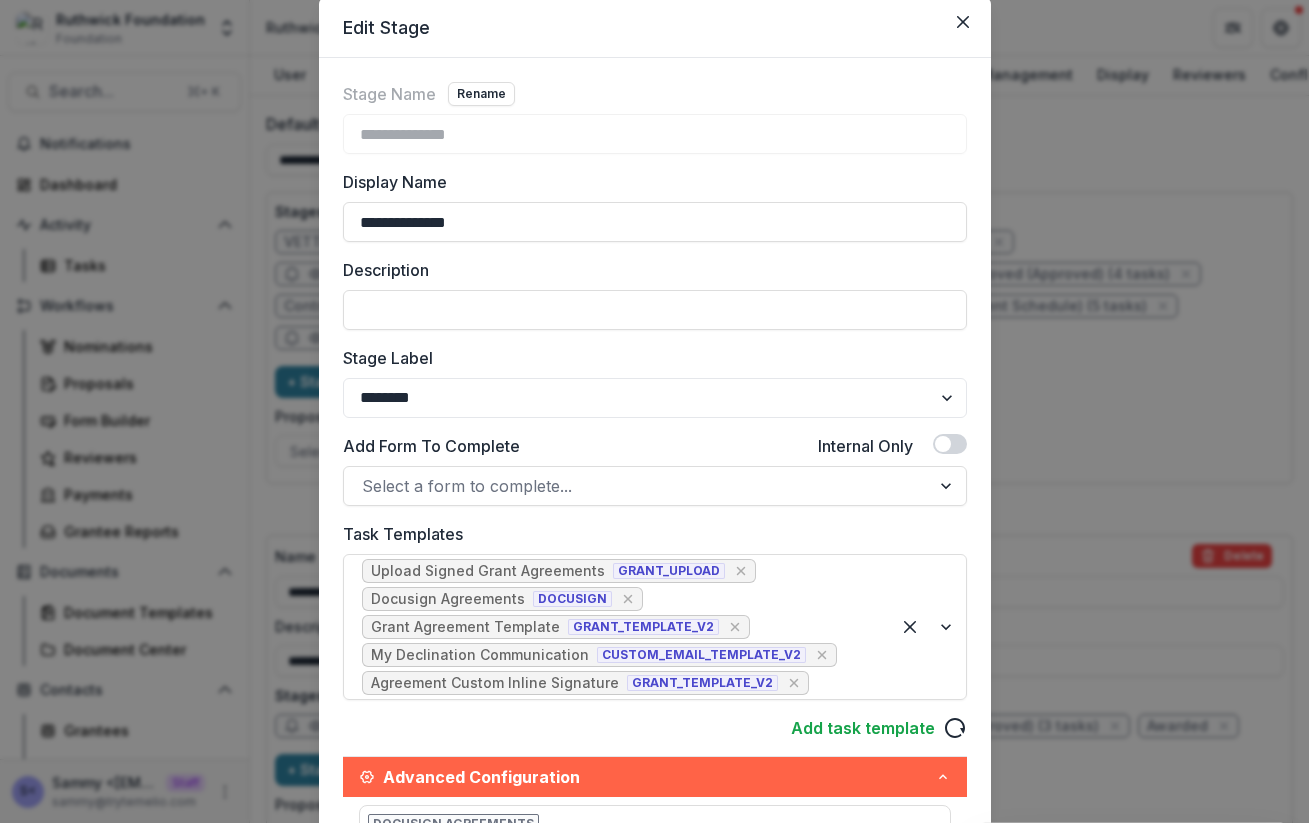click on "**********" at bounding box center (654, 411) 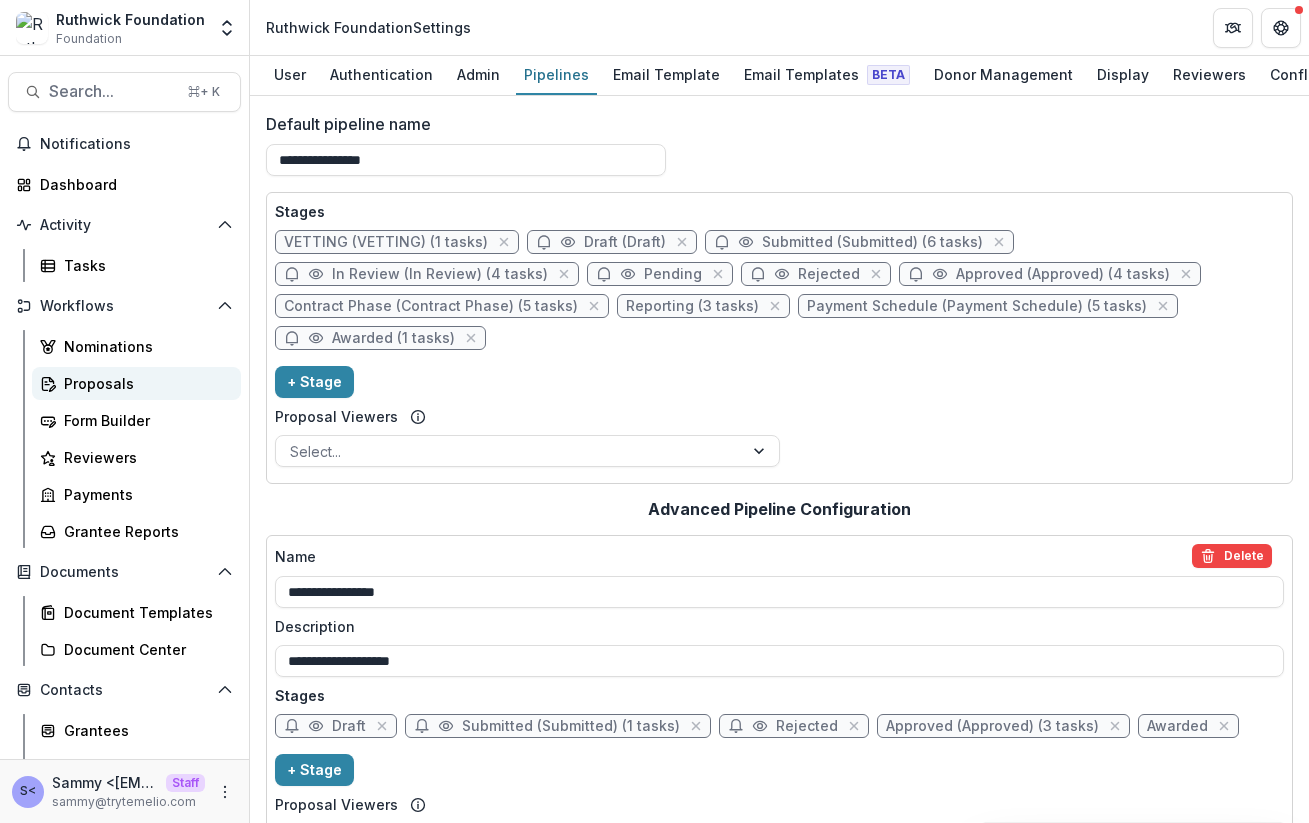 click on "Proposals" at bounding box center [144, 383] 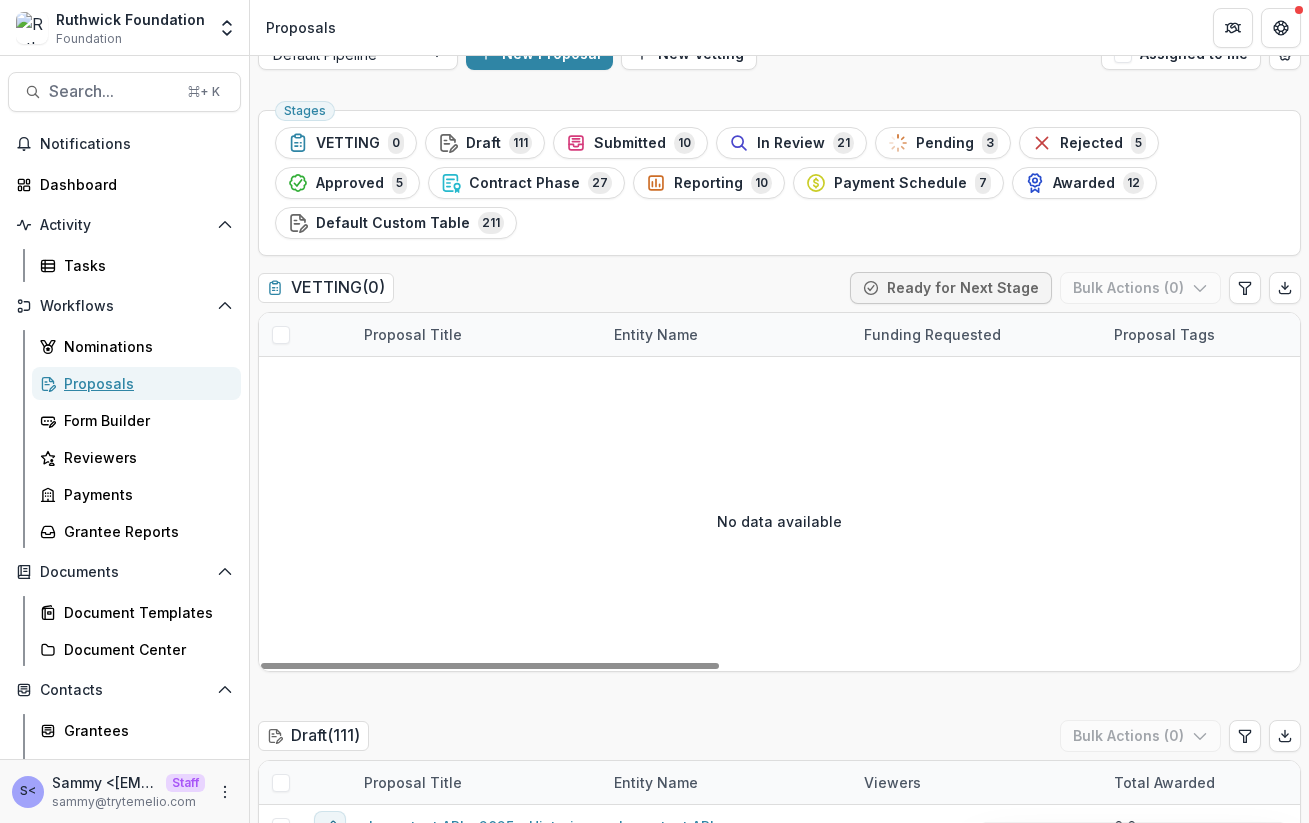 scroll, scrollTop: 0, scrollLeft: 0, axis: both 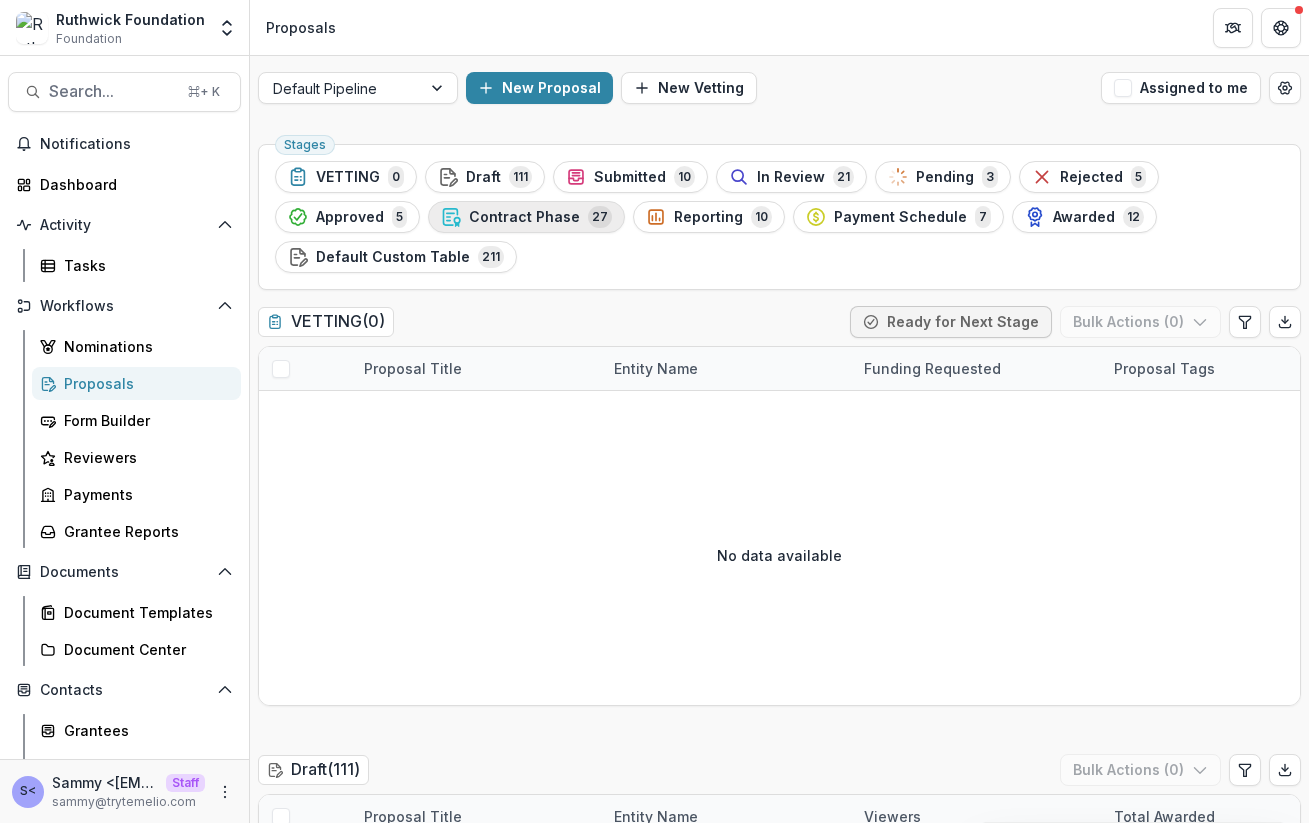 click on "Contract Phase" at bounding box center [524, 217] 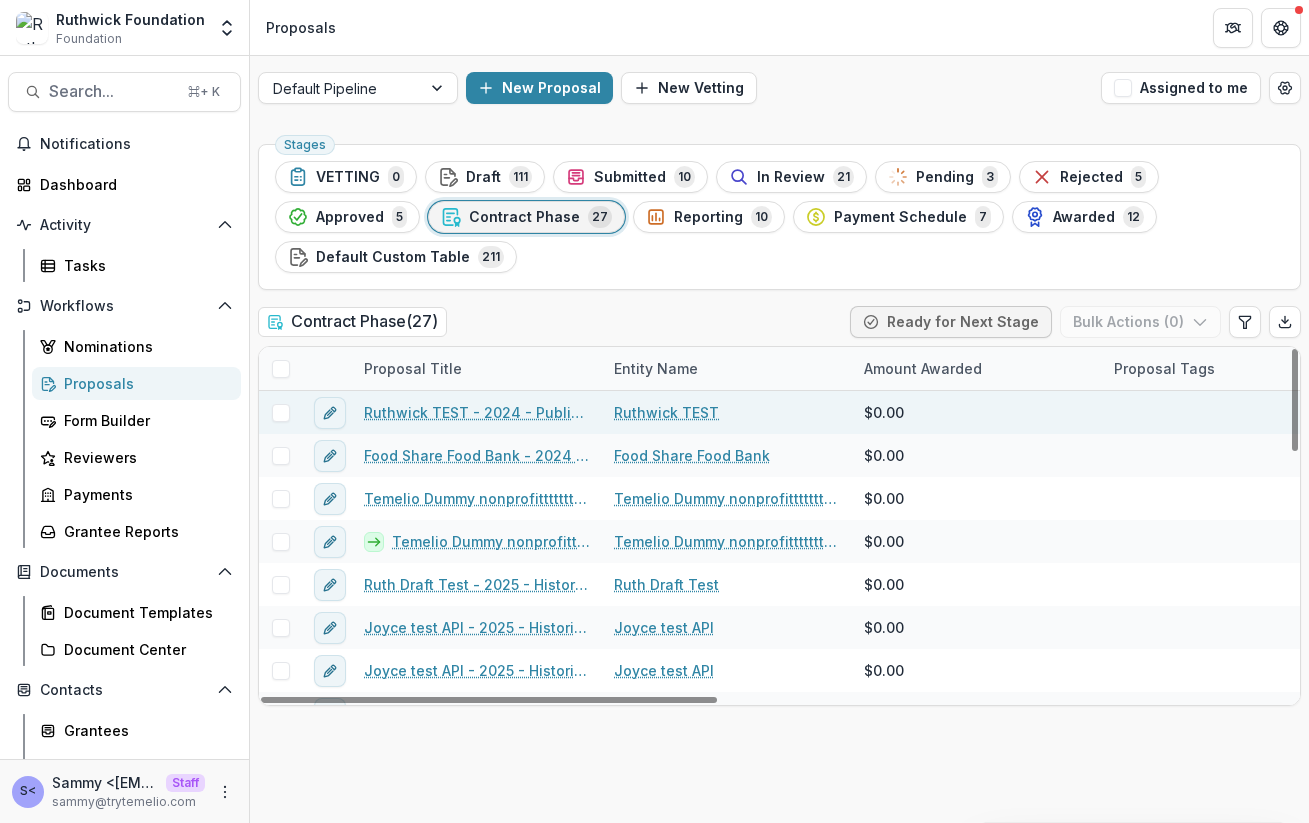 click on "[FIRST] TEST - [YEAR] - Public Form Deadline" at bounding box center (477, 412) 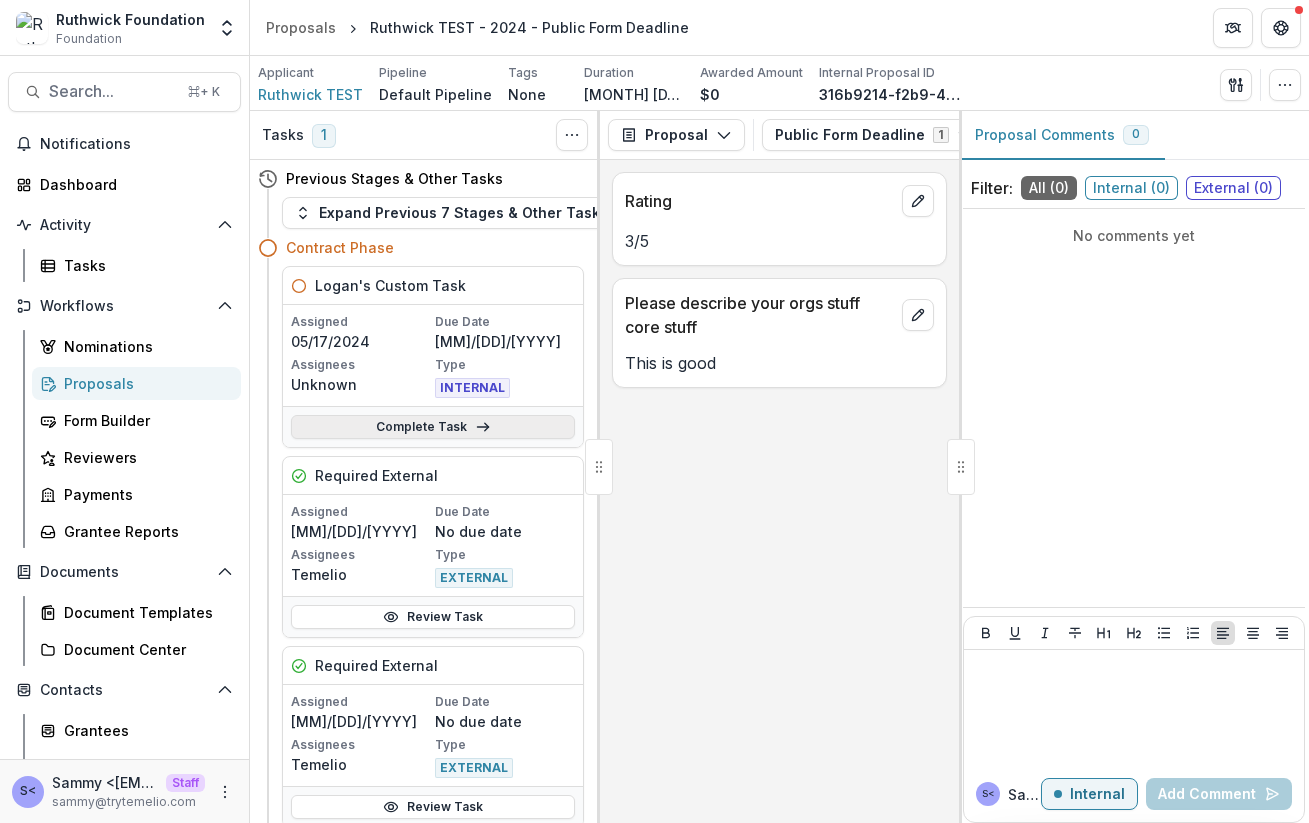 click on "Complete Task" at bounding box center [433, 427] 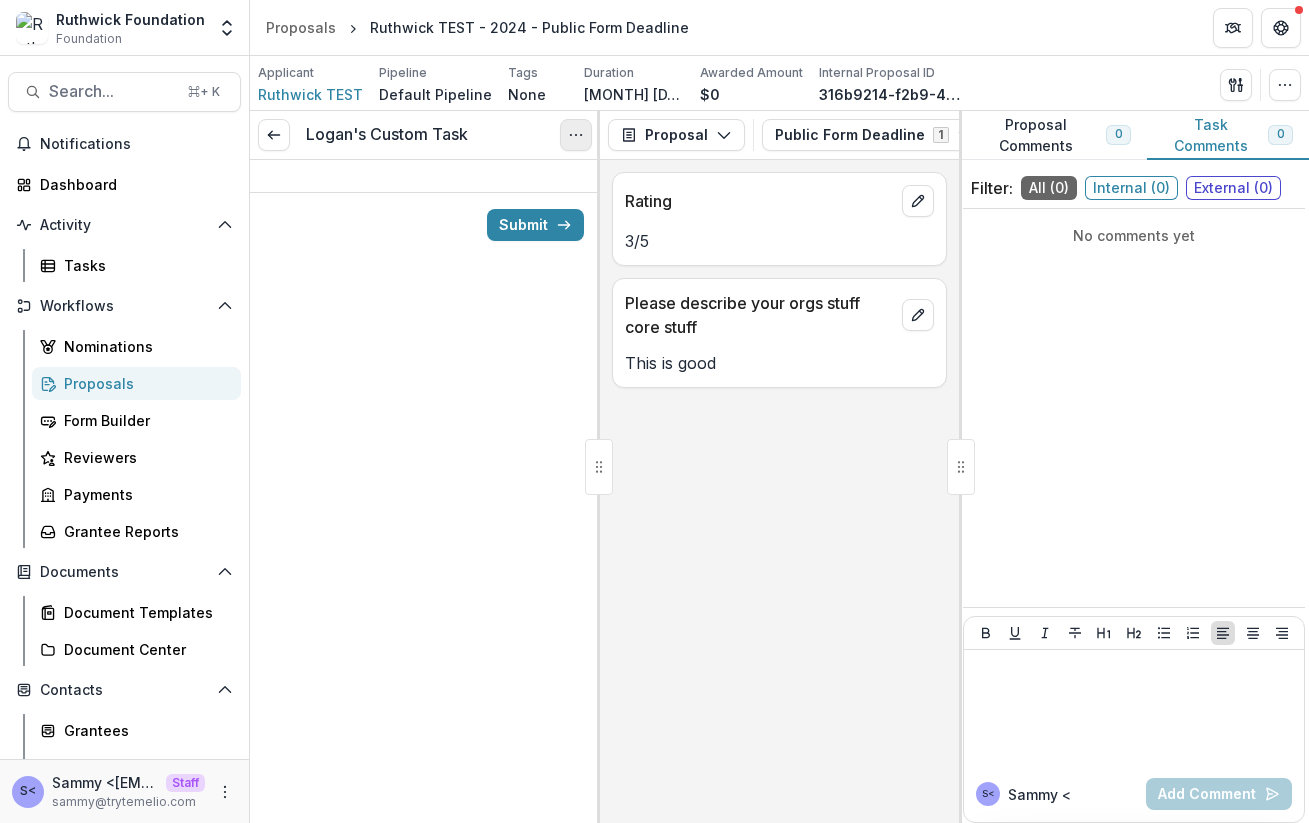 click 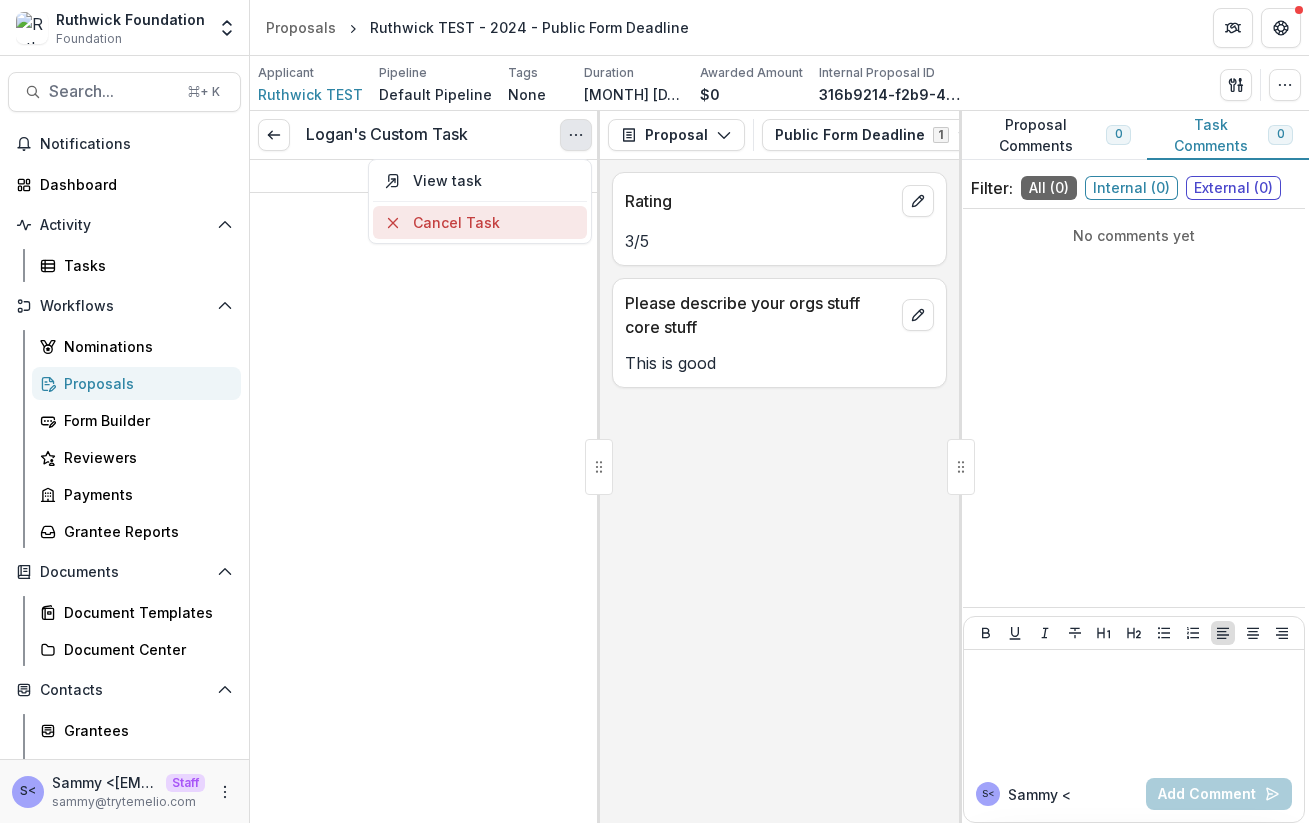 click on "Cancel Task" at bounding box center [480, 222] 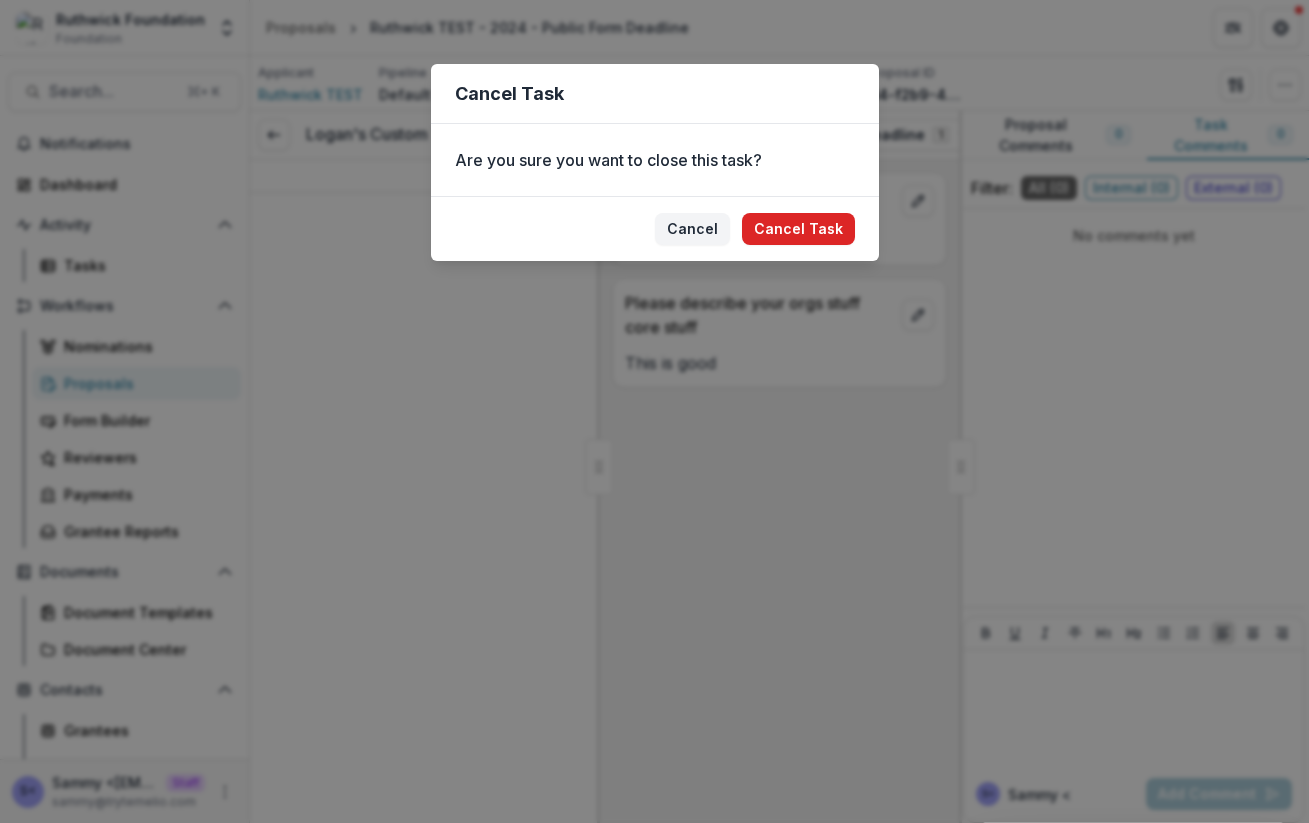 click on "Cancel Task" at bounding box center (798, 229) 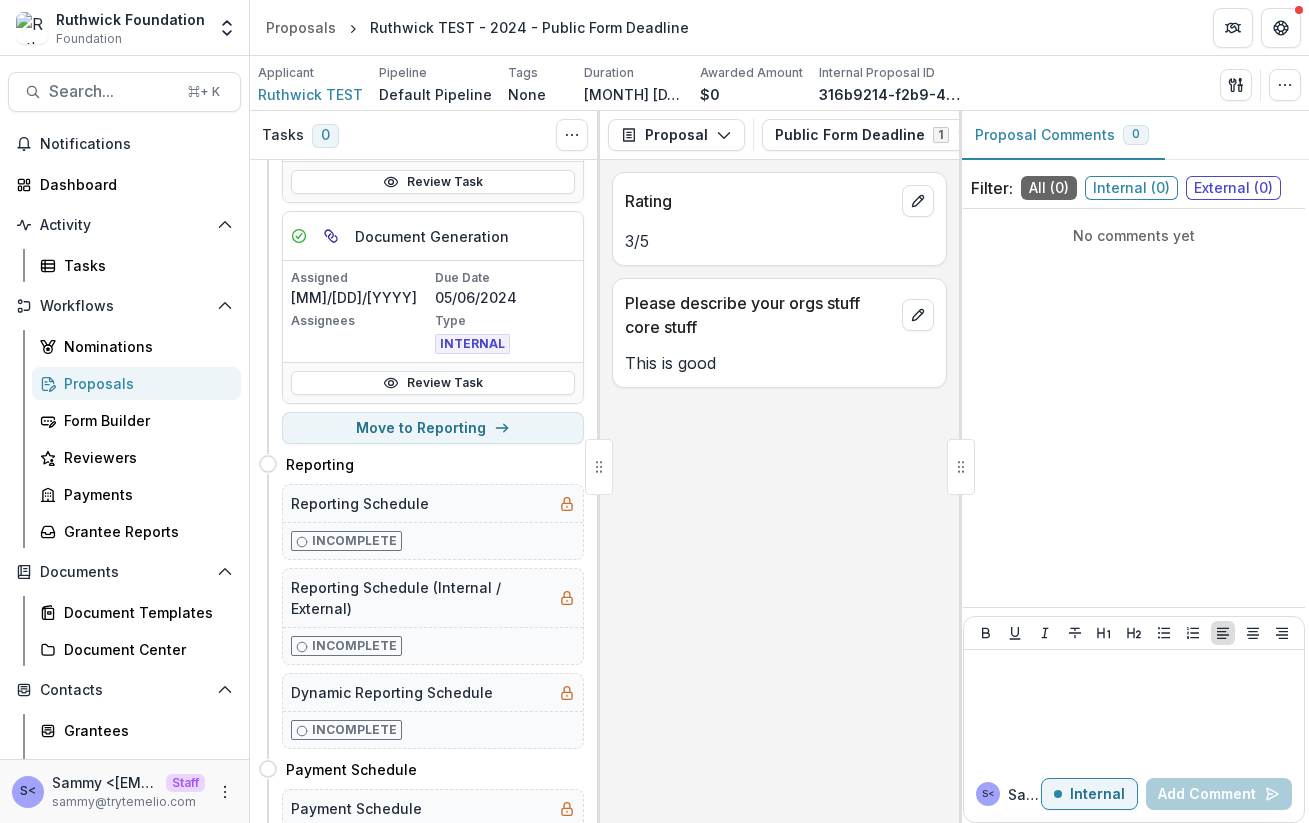 scroll, scrollTop: 627, scrollLeft: 0, axis: vertical 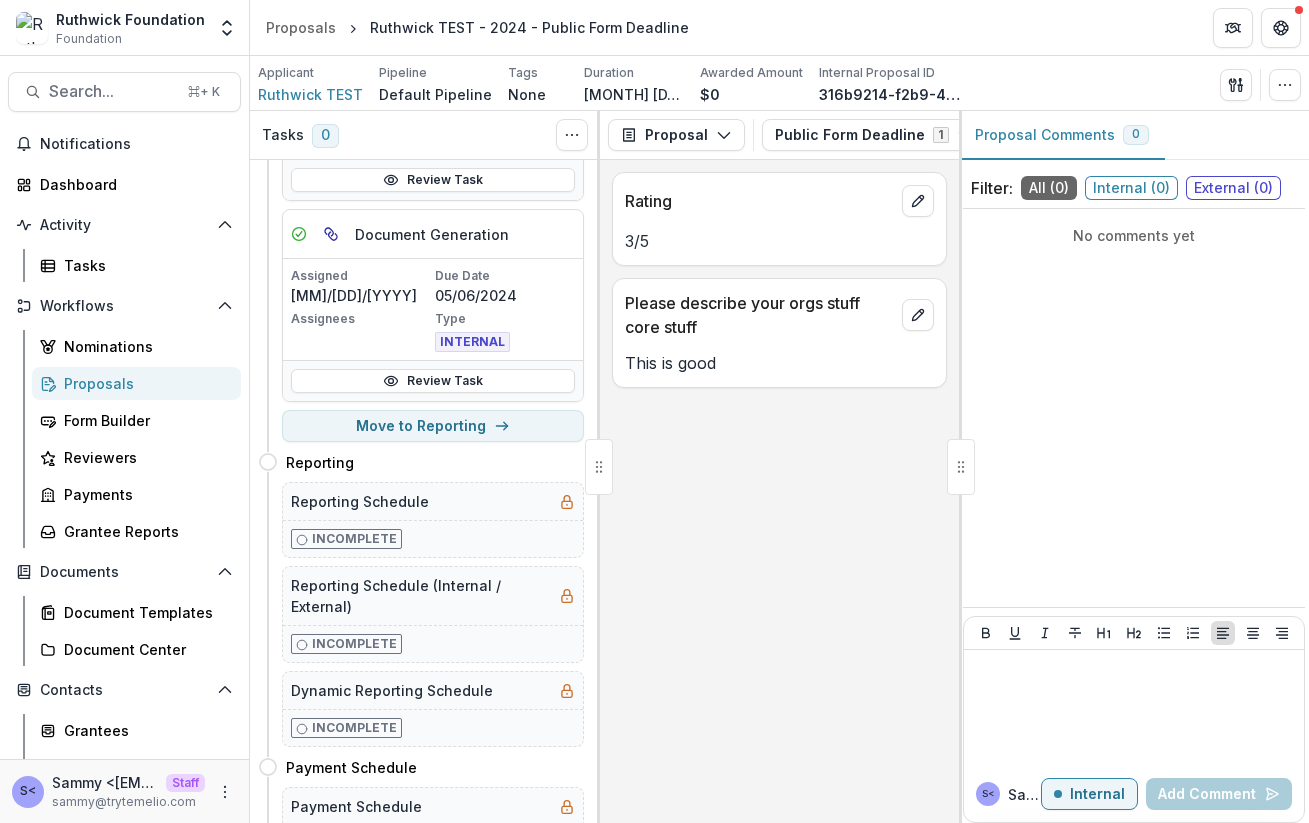 click on "Move to Reporting" at bounding box center (433, 426) 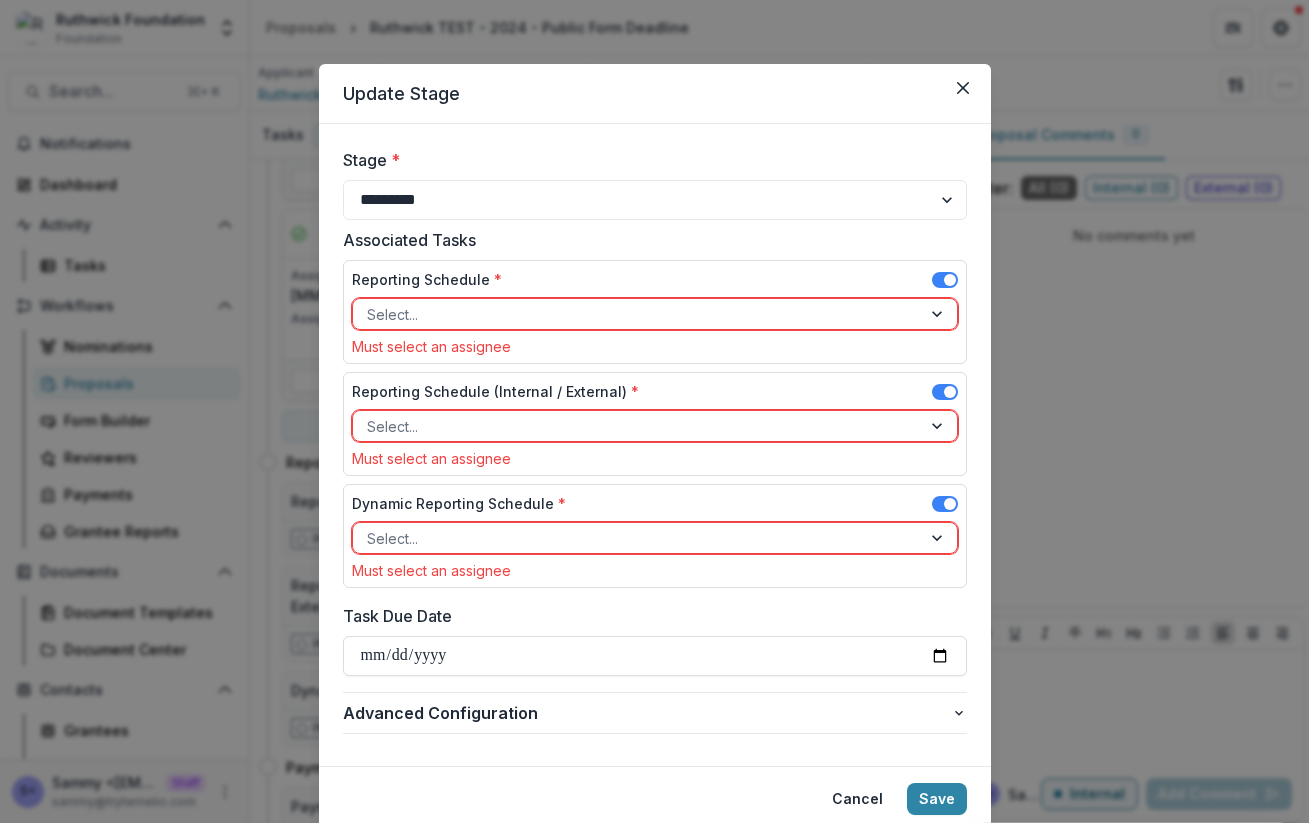 click on "**********" at bounding box center [654, 411] 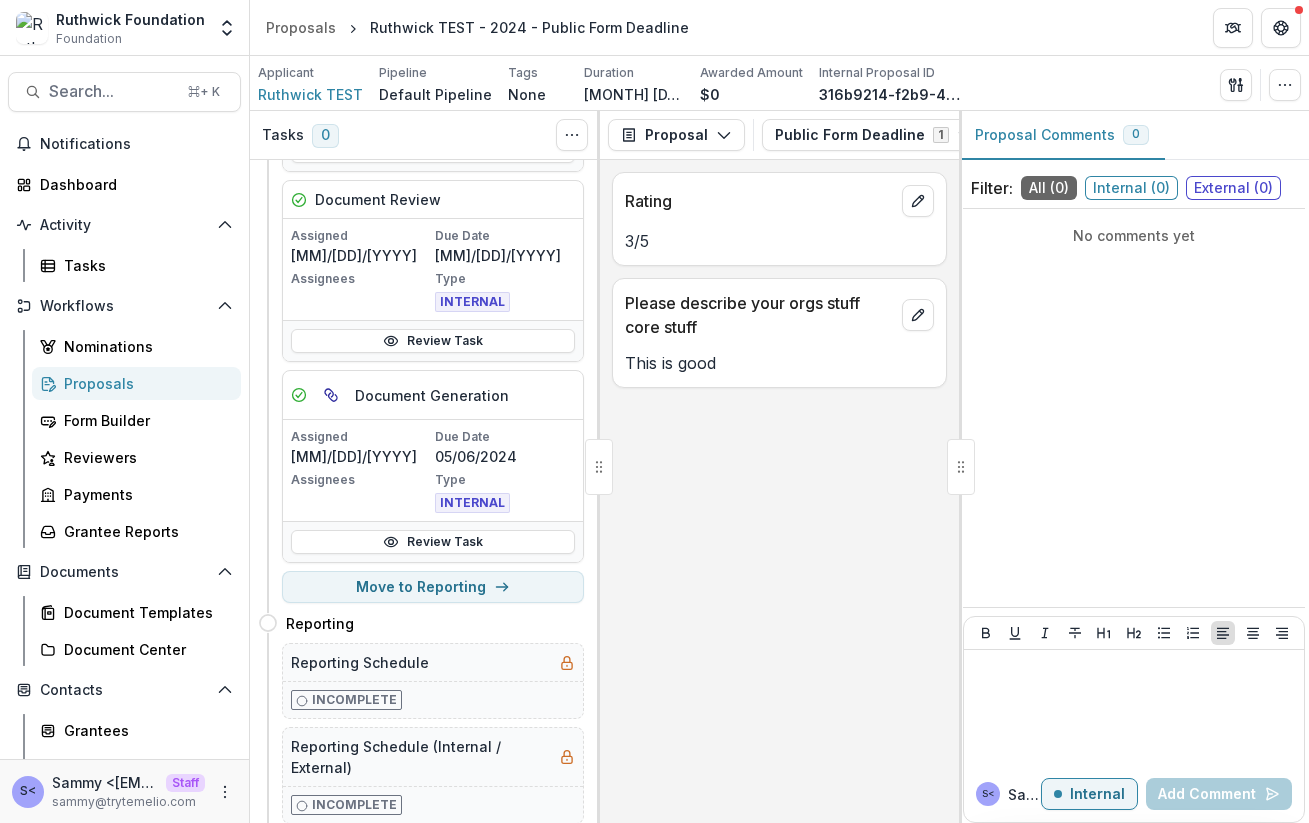 scroll, scrollTop: 413, scrollLeft: 0, axis: vertical 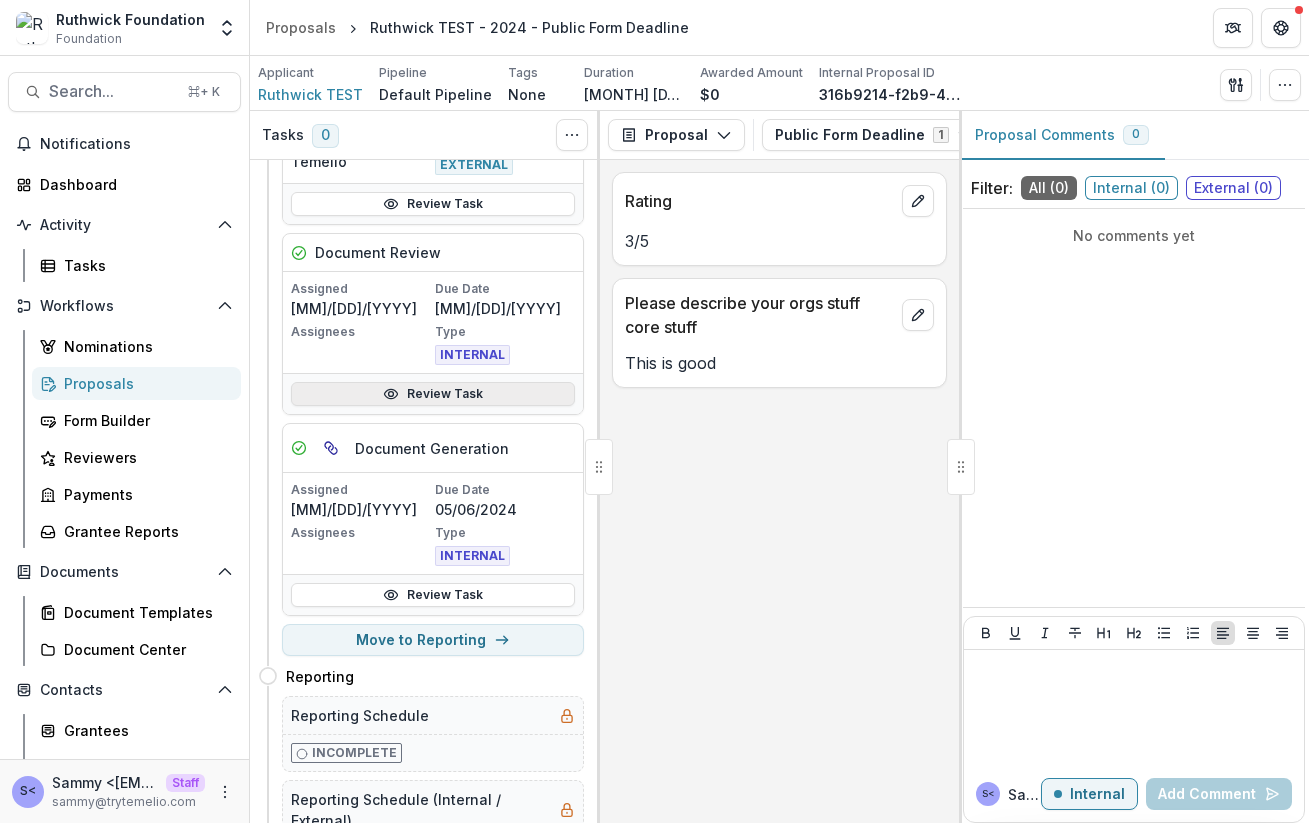 click on "Review Task" at bounding box center (433, 394) 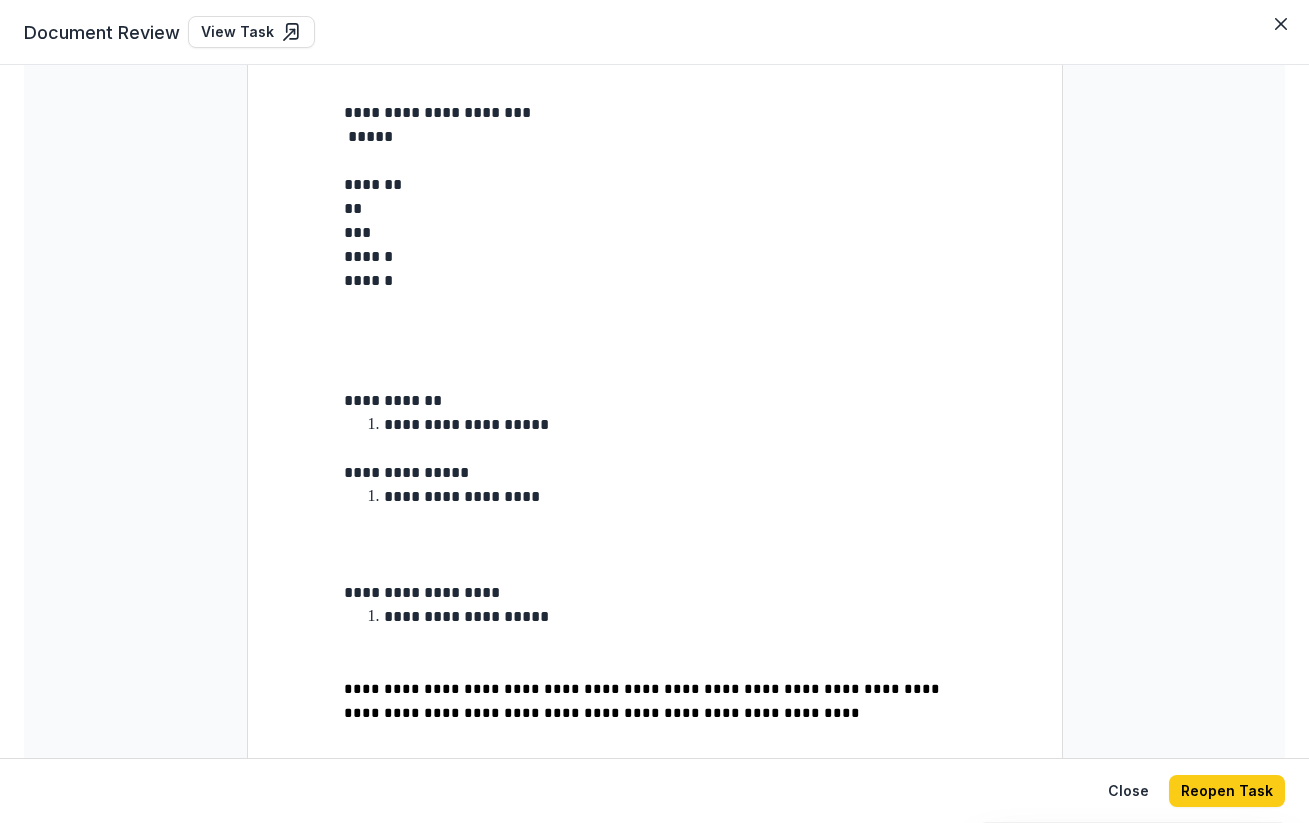 scroll, scrollTop: 123, scrollLeft: 0, axis: vertical 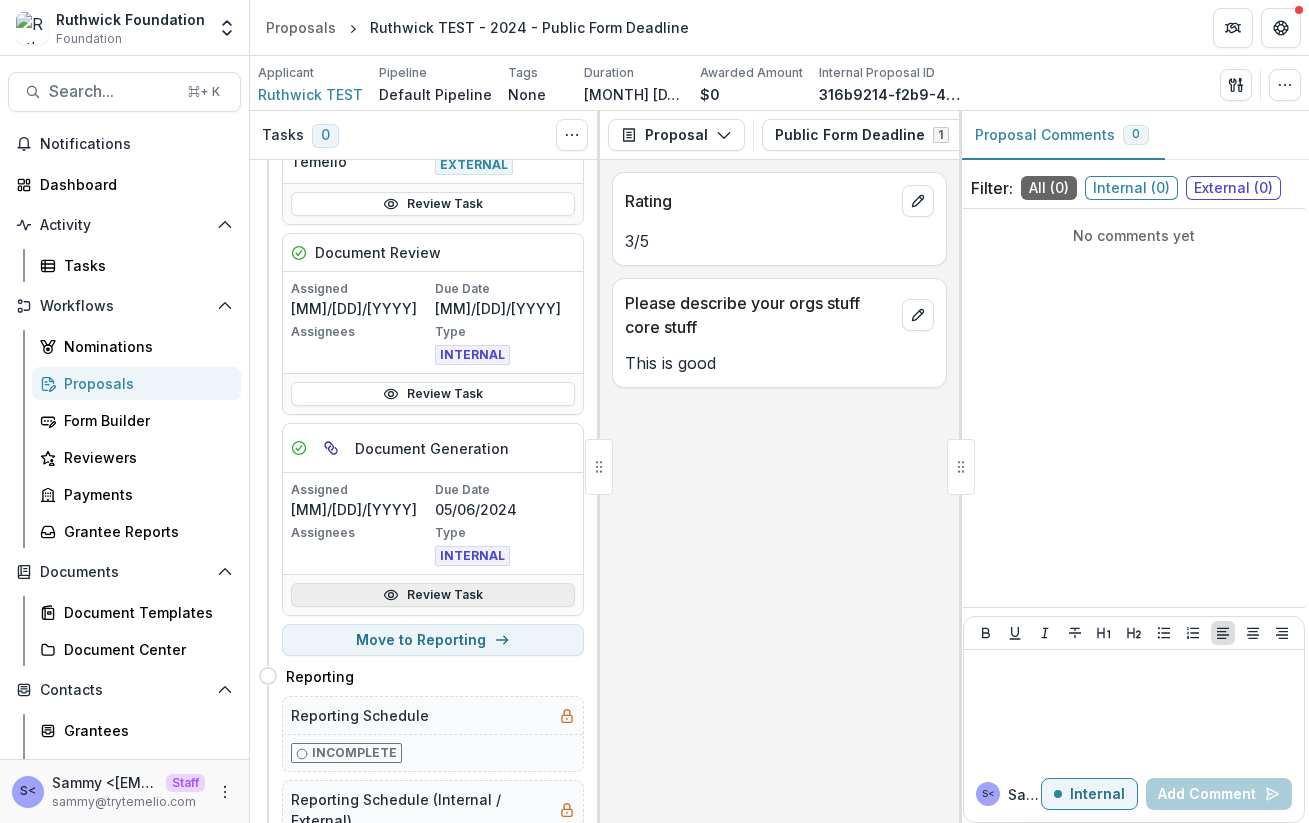 click on "Review Task" at bounding box center [433, 595] 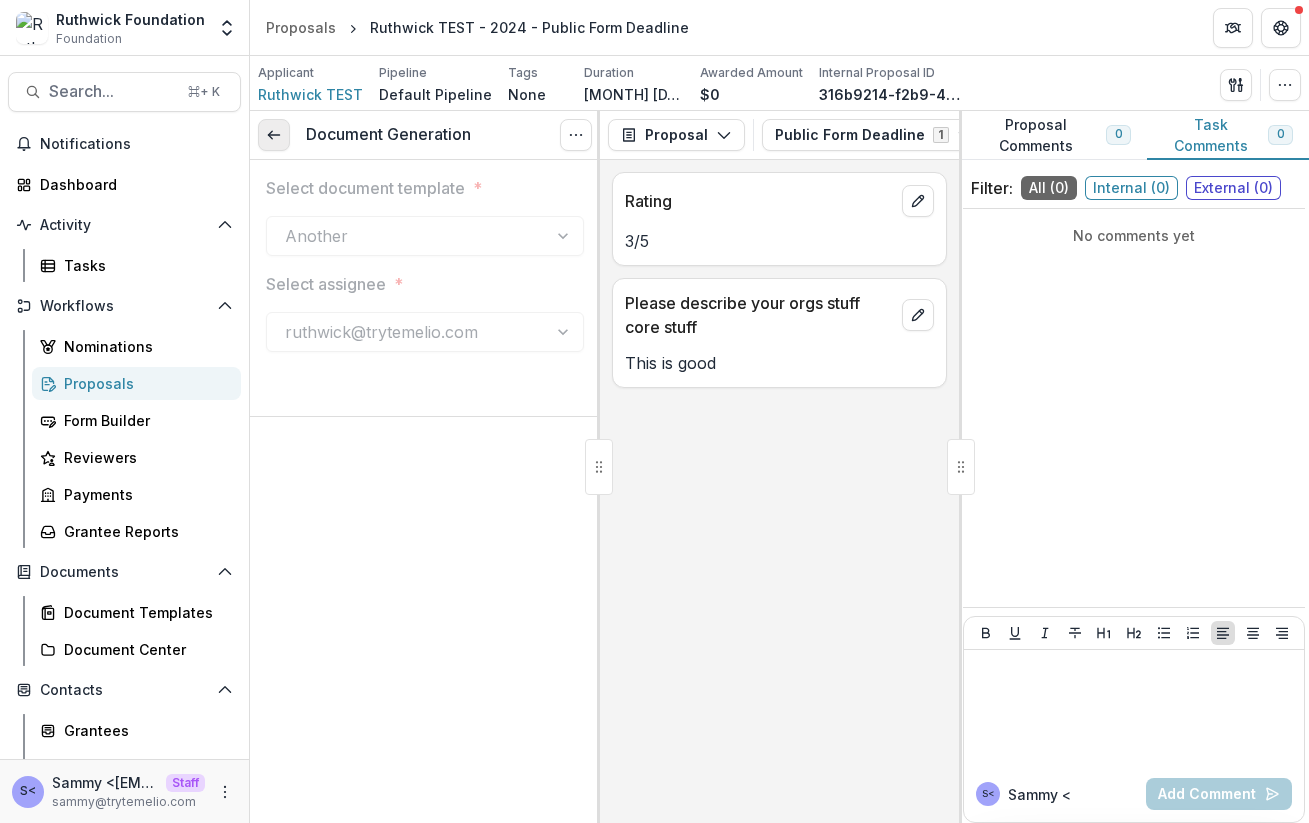 click 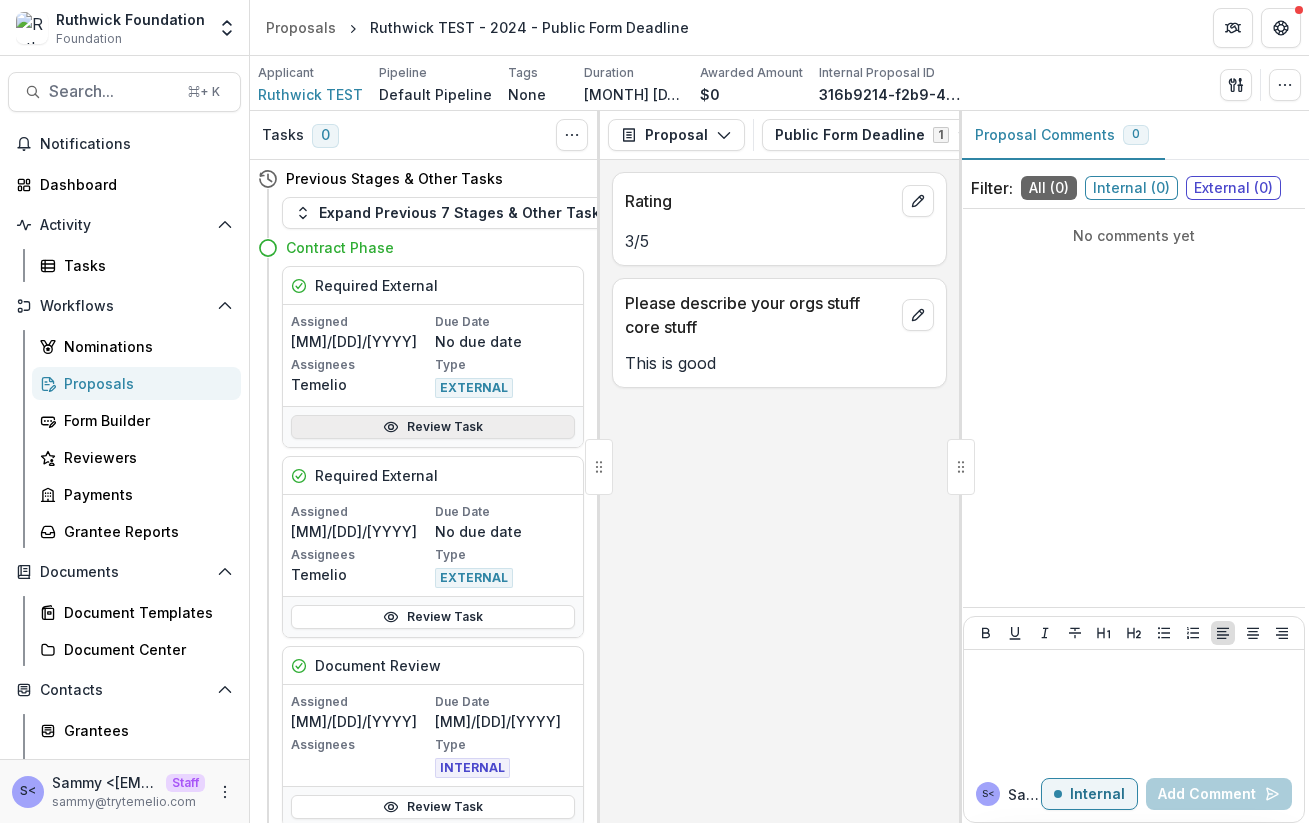 click on "Review Task" at bounding box center (433, 427) 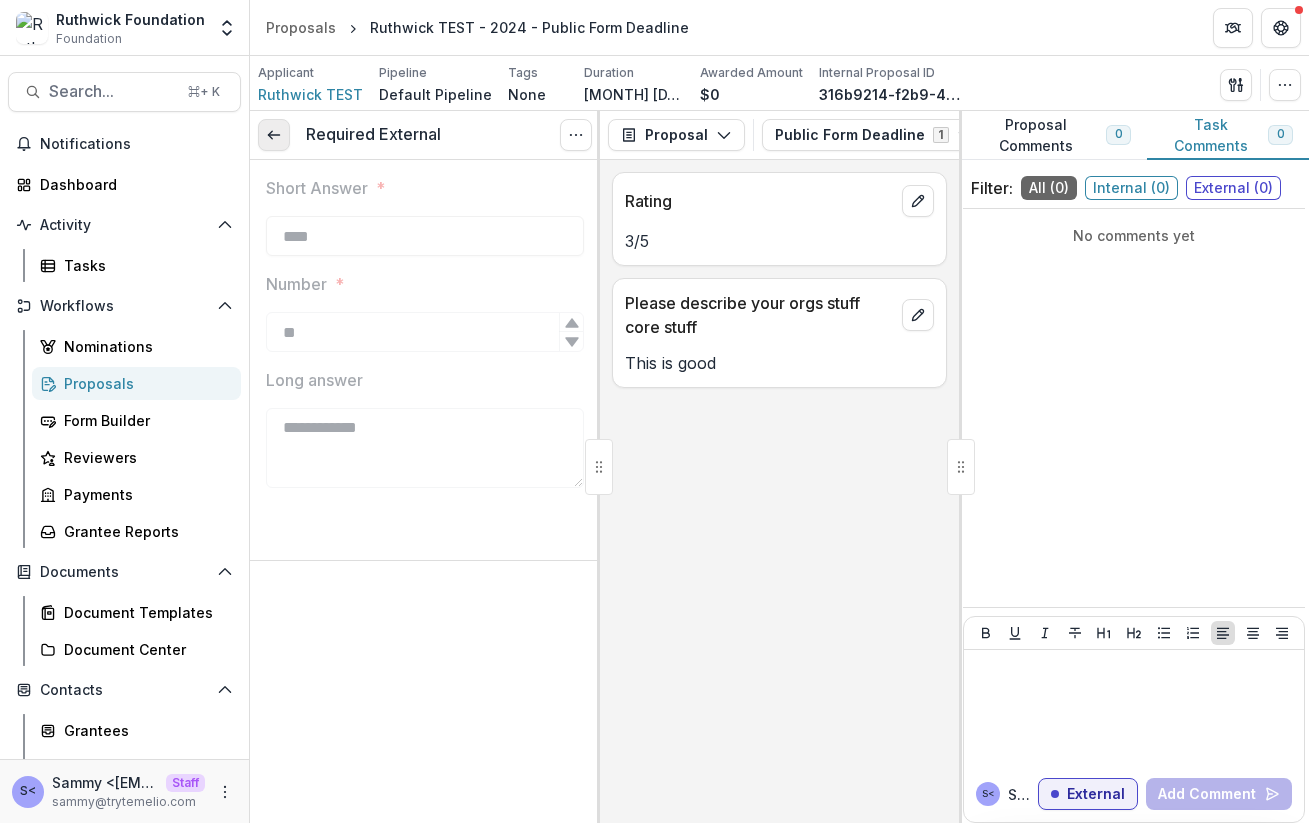 click 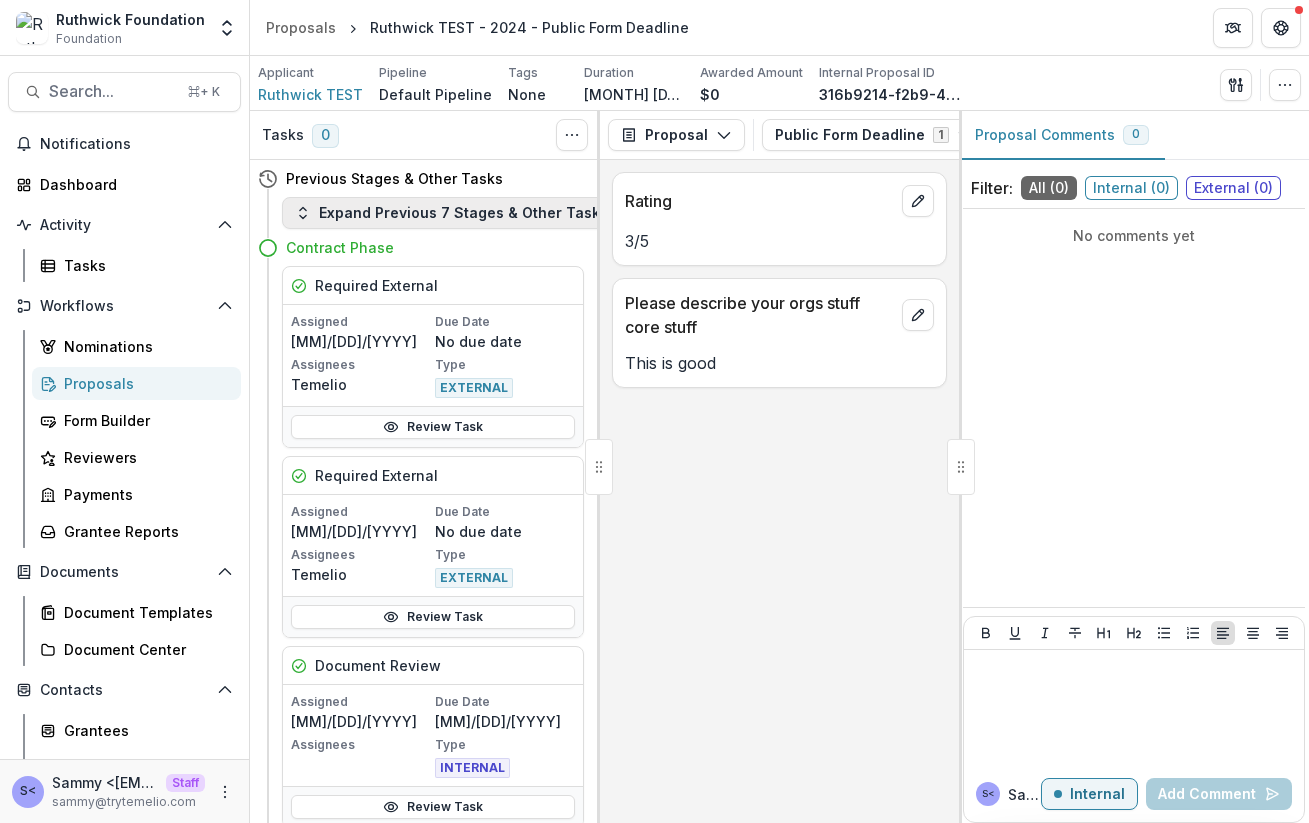 click on "Expand Previous 7 Stages & Other Tasks" at bounding box center [451, 213] 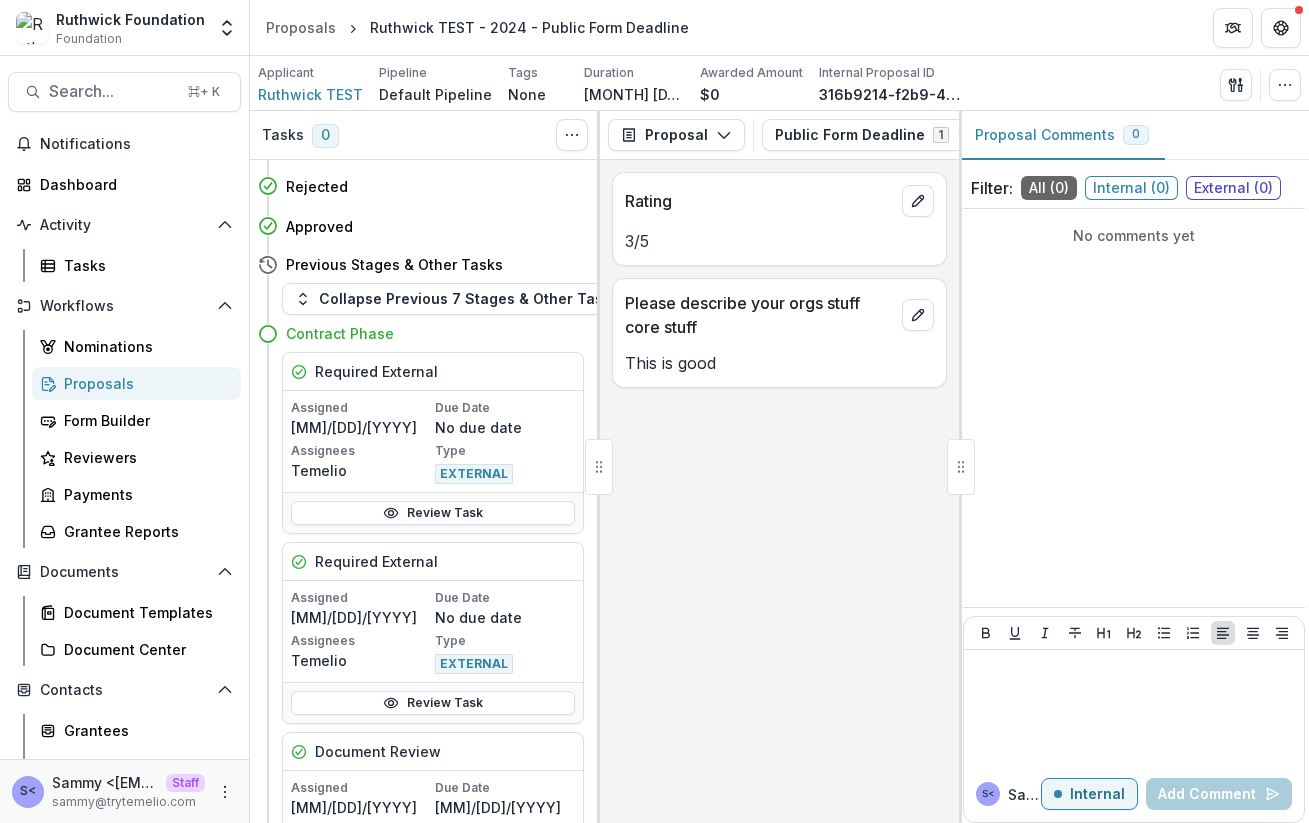 scroll, scrollTop: 799, scrollLeft: 0, axis: vertical 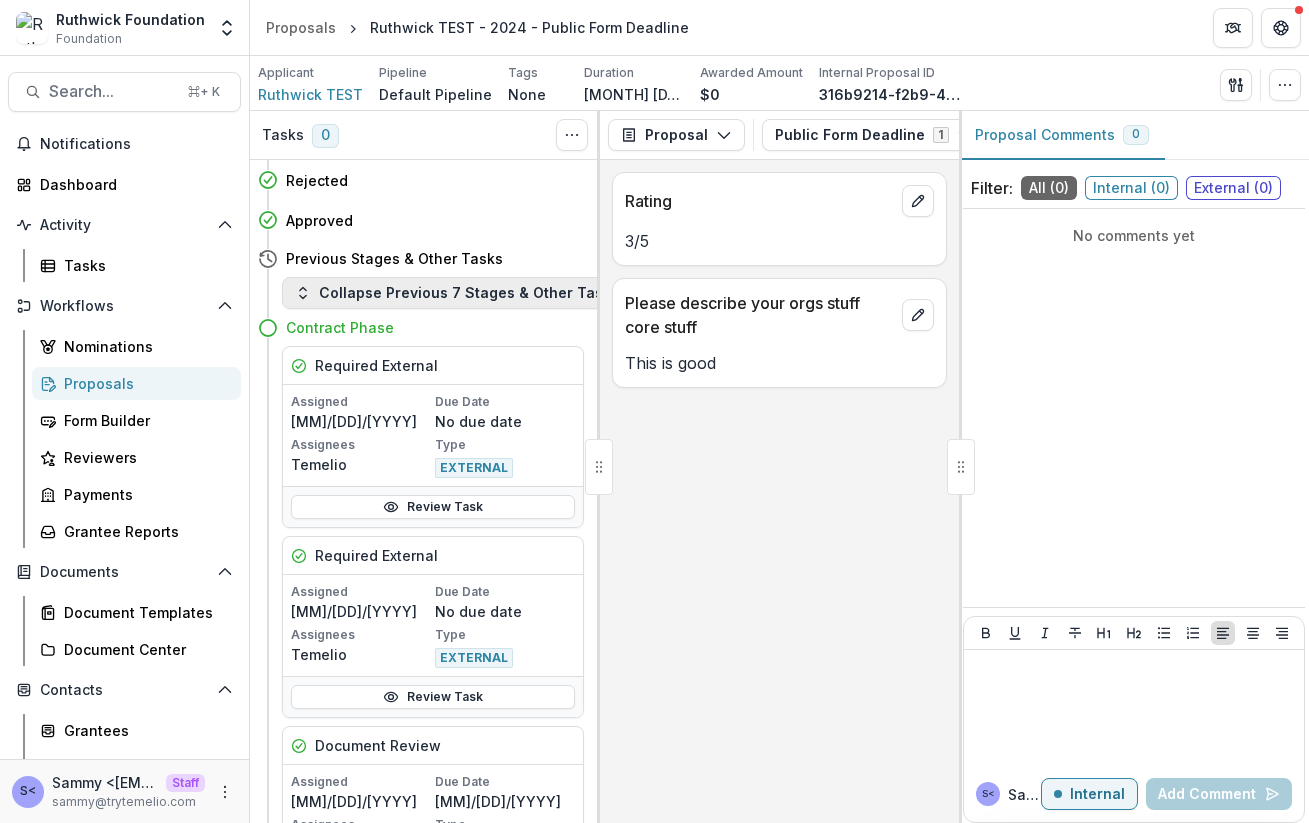 click on "Collapse Previous 7 Stages & Other Tasks" at bounding box center (457, 293) 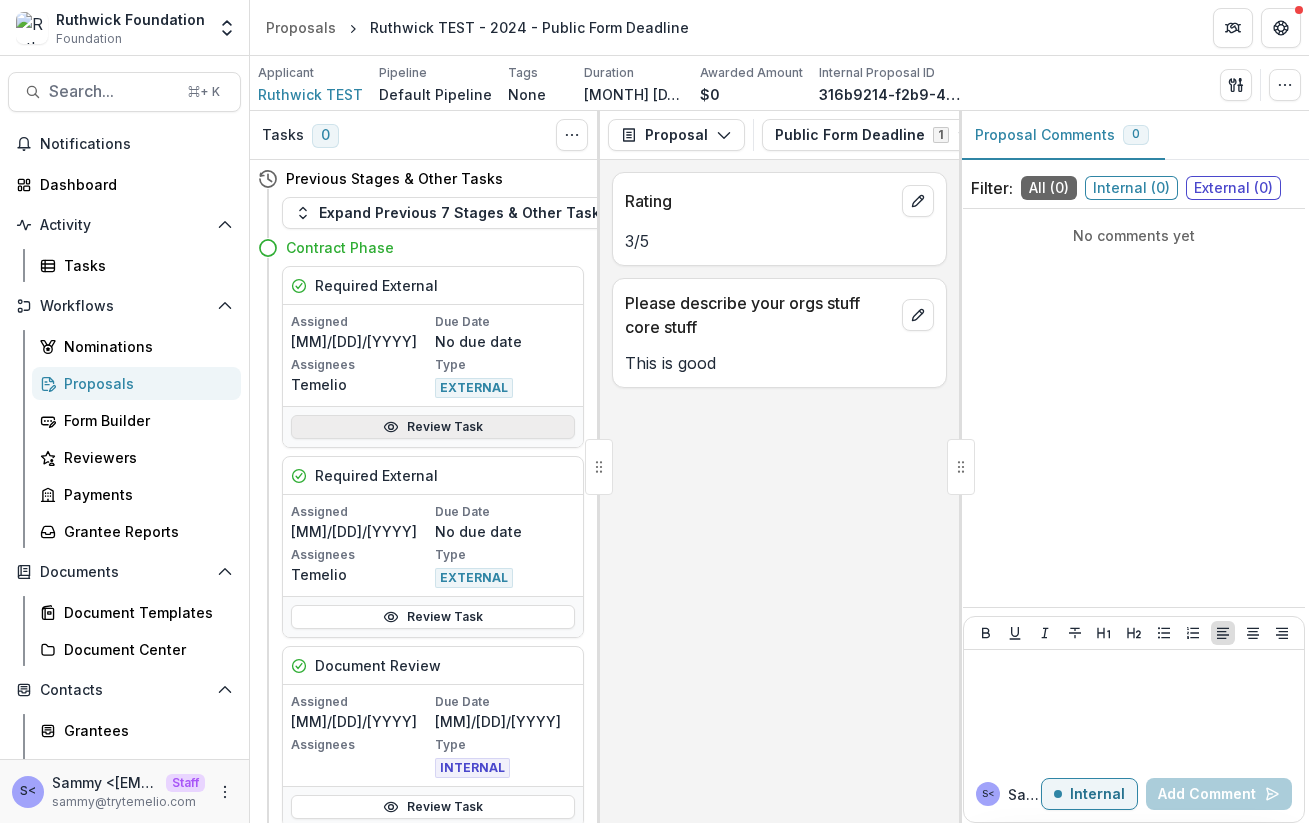 click on "Review Task" at bounding box center (433, 427) 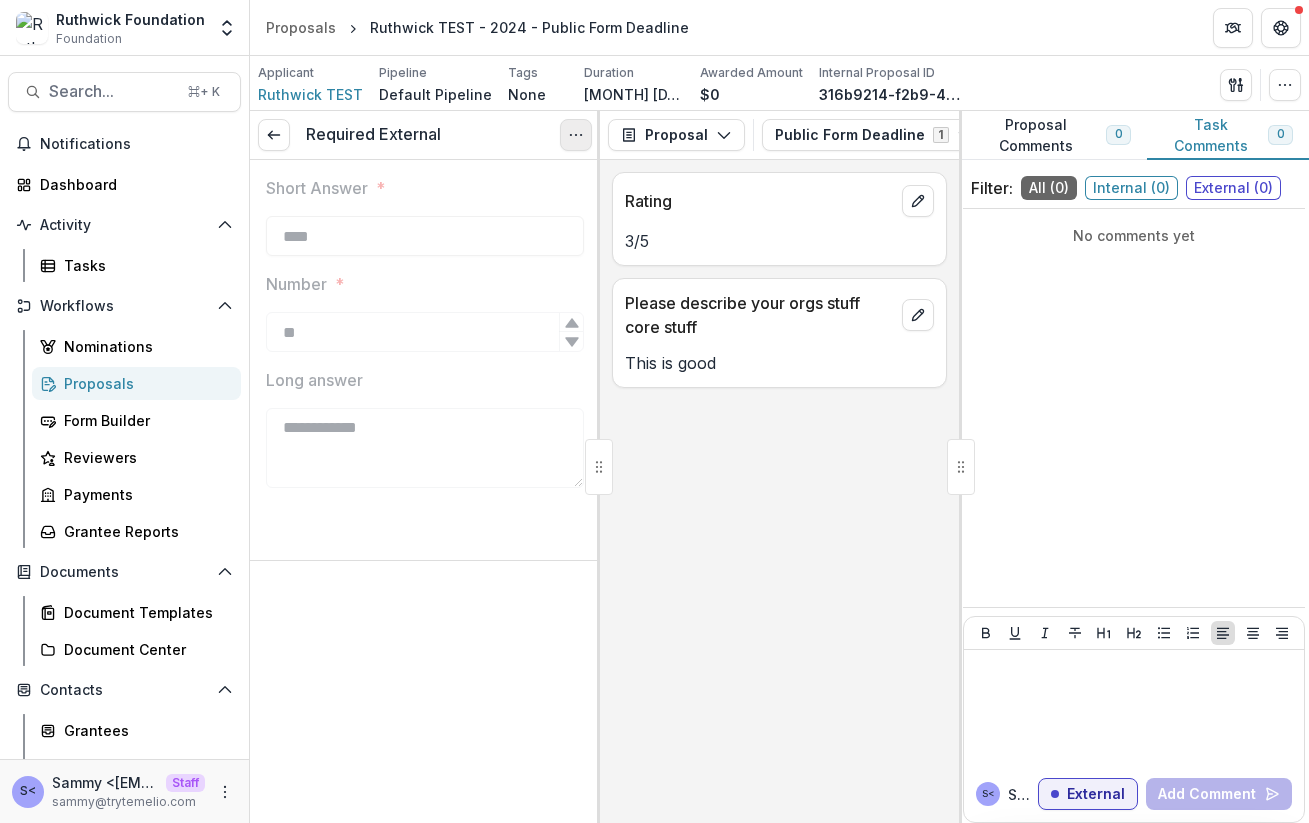 click 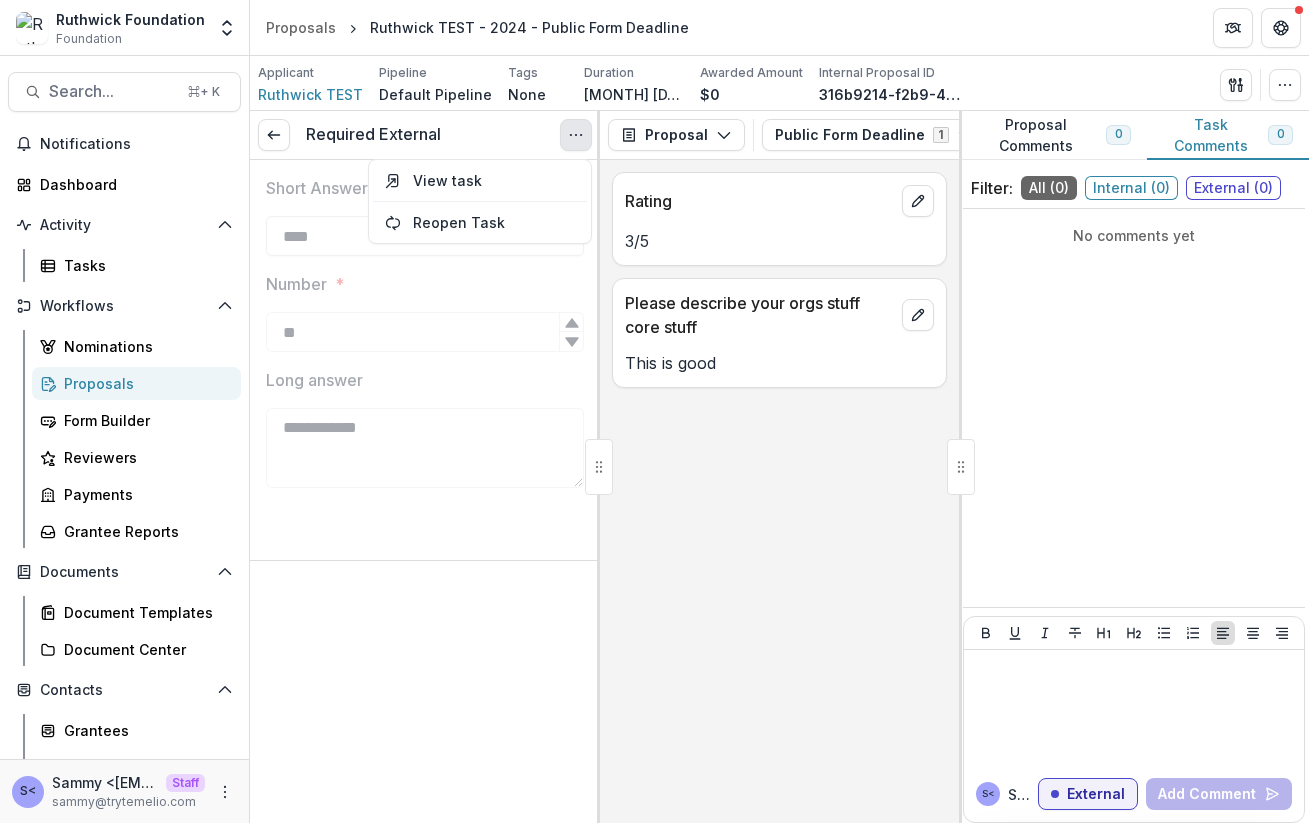 click on "Required External View task Reopen Task" at bounding box center (425, 135) 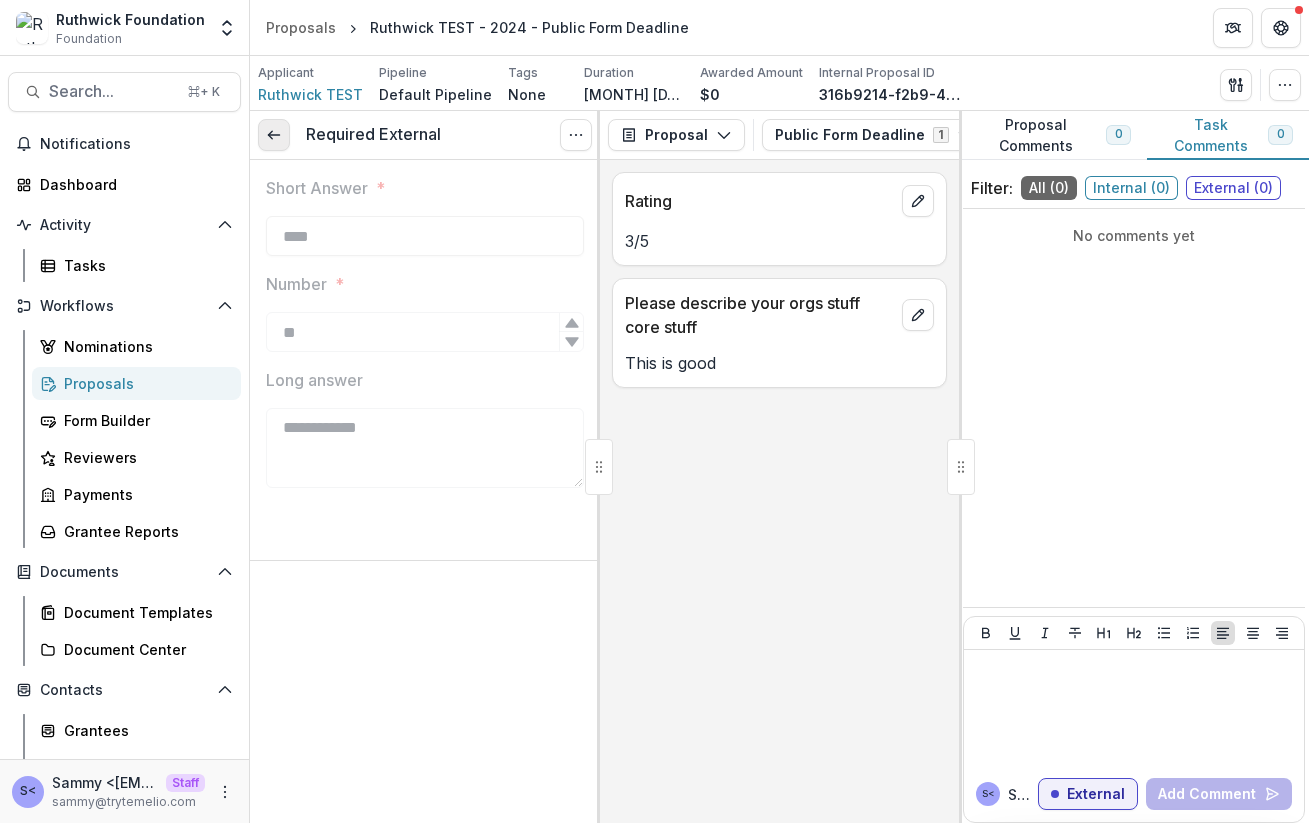 click at bounding box center [274, 135] 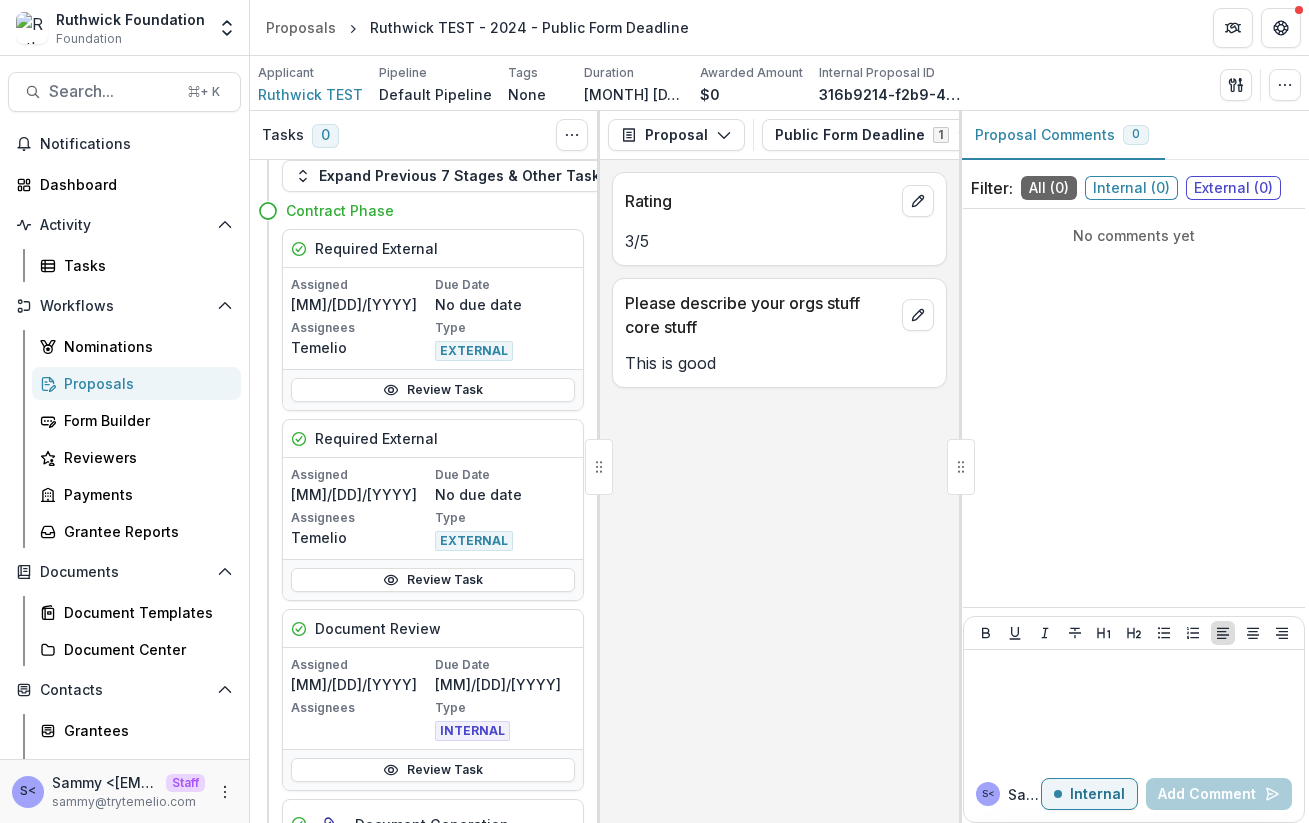 scroll, scrollTop: 0, scrollLeft: 0, axis: both 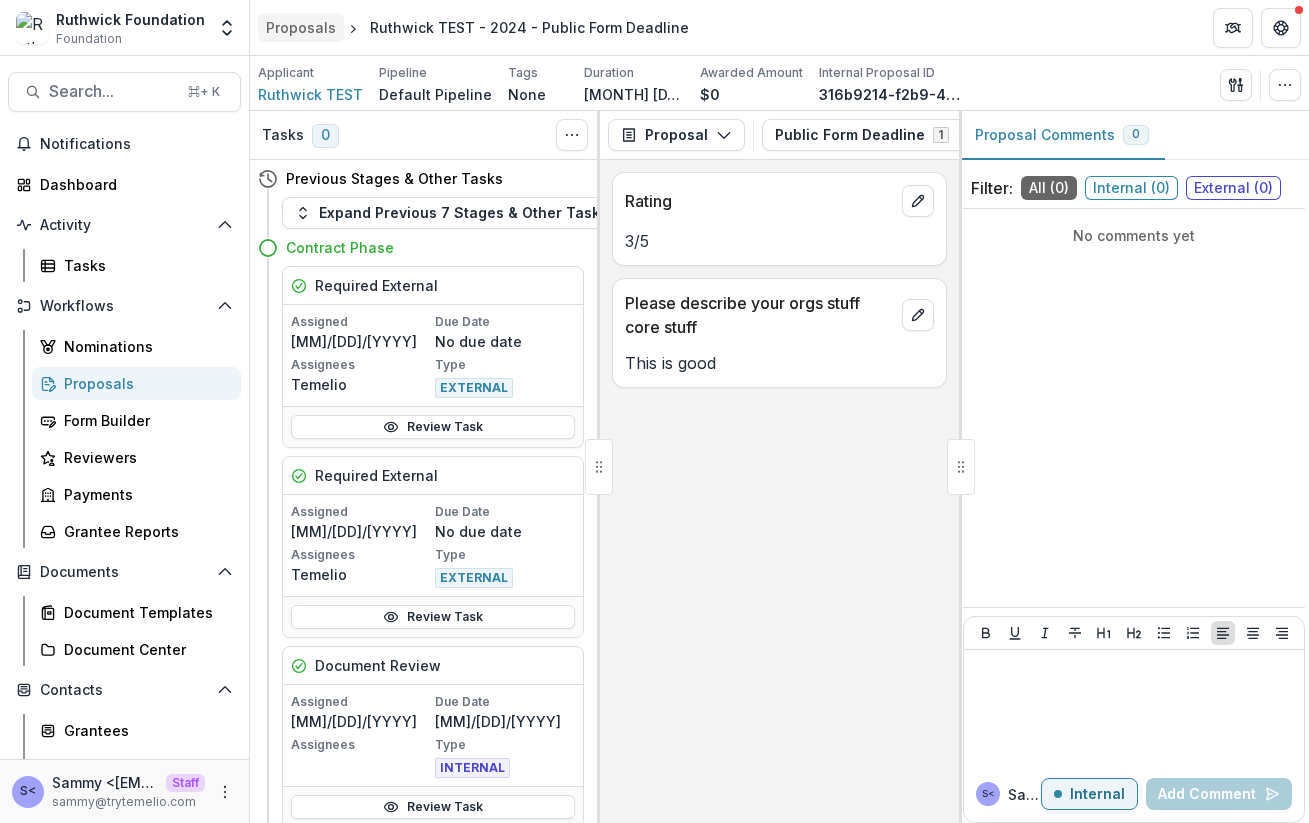 click on "Proposals" at bounding box center [301, 27] 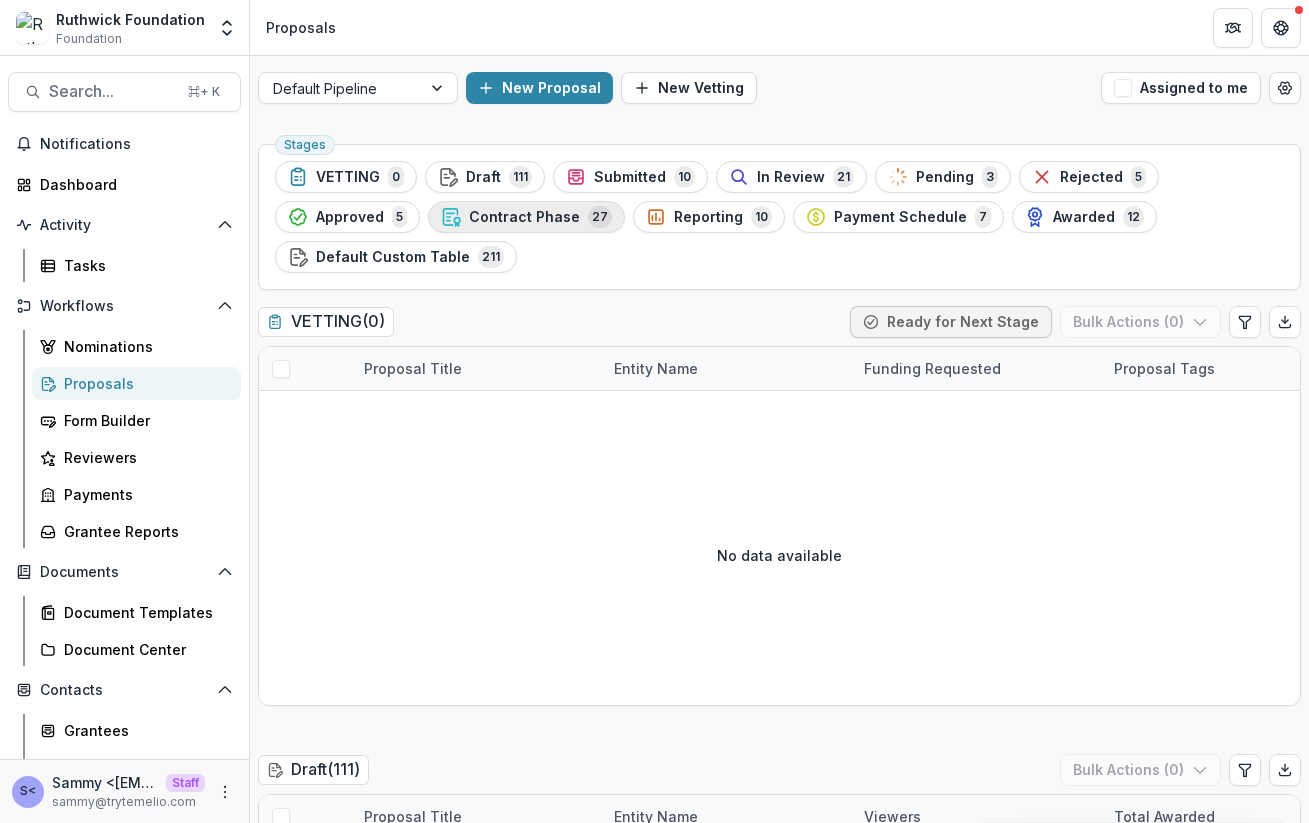 click on "Contract Phase" at bounding box center [524, 217] 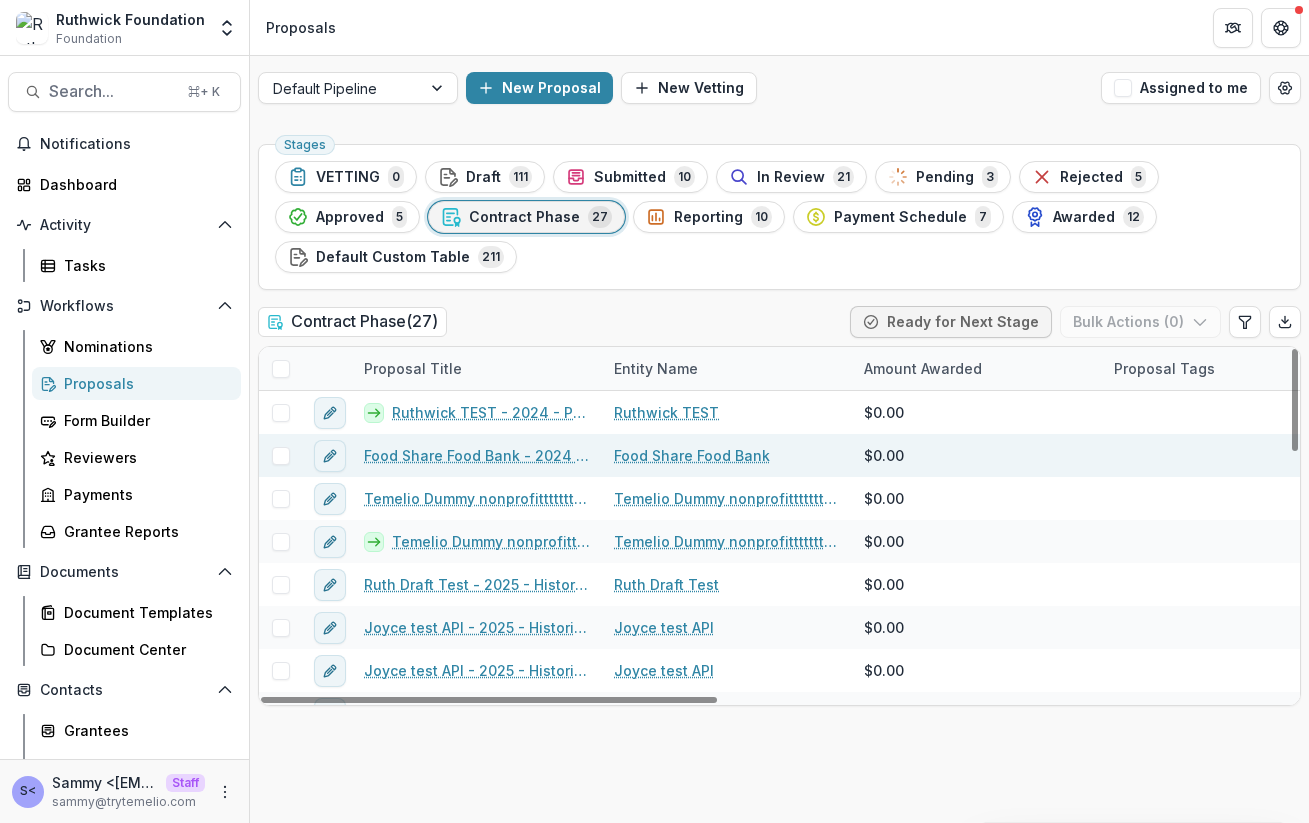 click on "Food Share Food Bank - [YEAR] - Text Block Form" at bounding box center (477, 455) 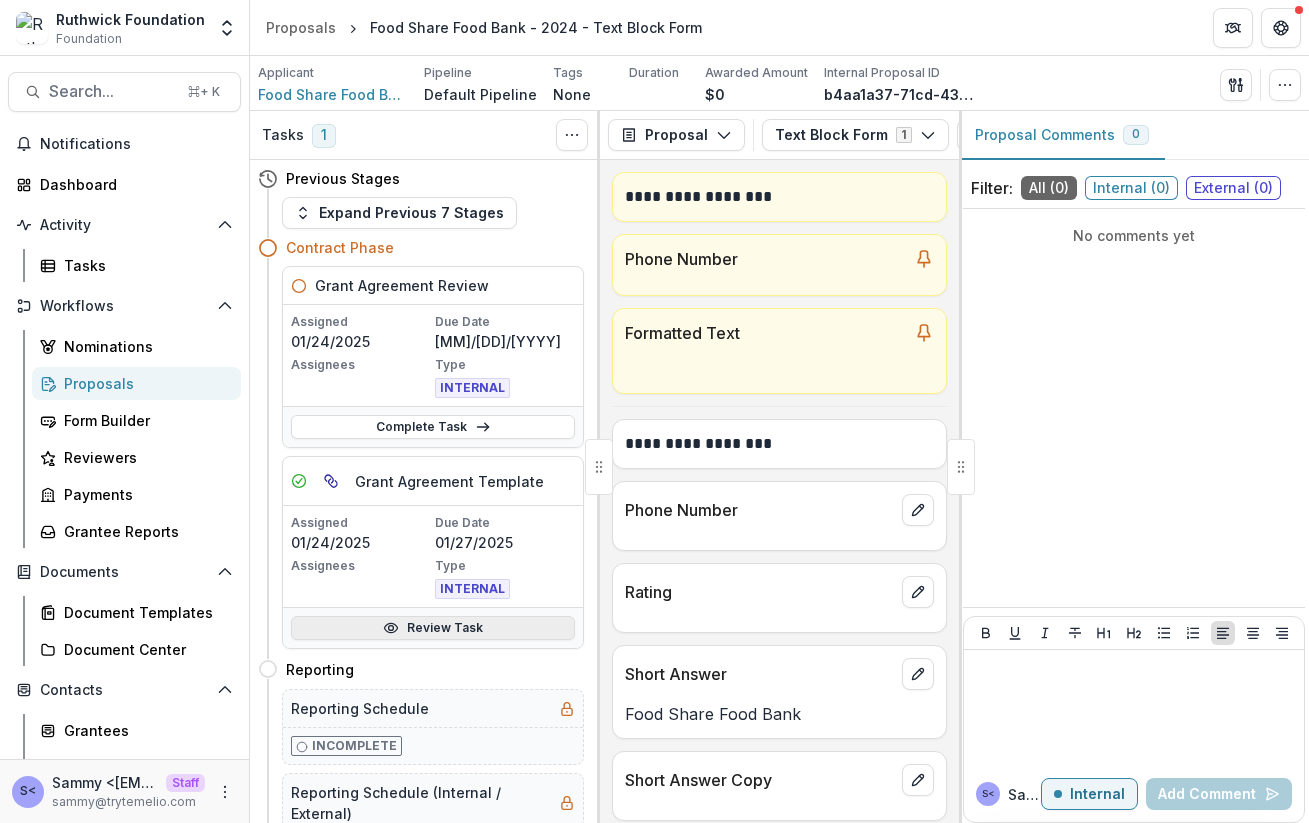 click on "Review Task" at bounding box center [433, 628] 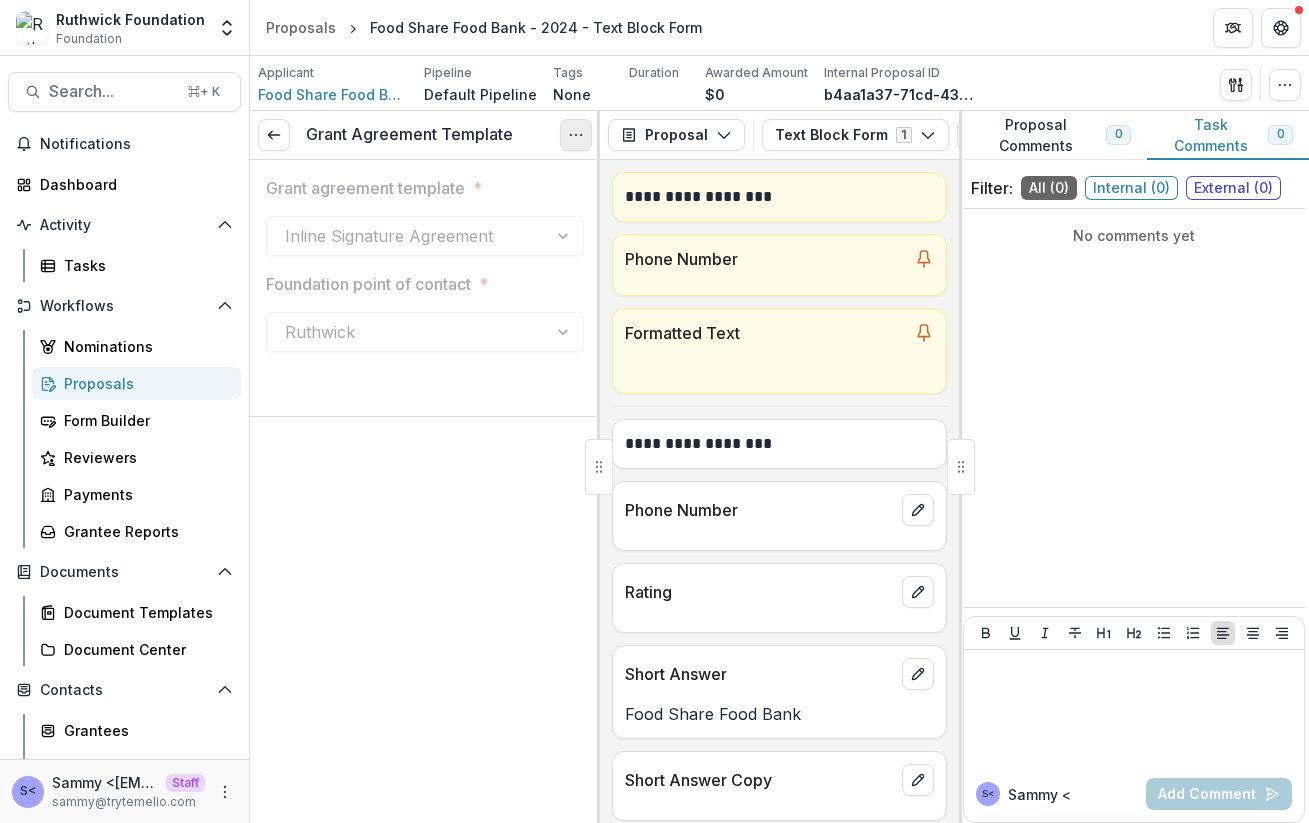 click 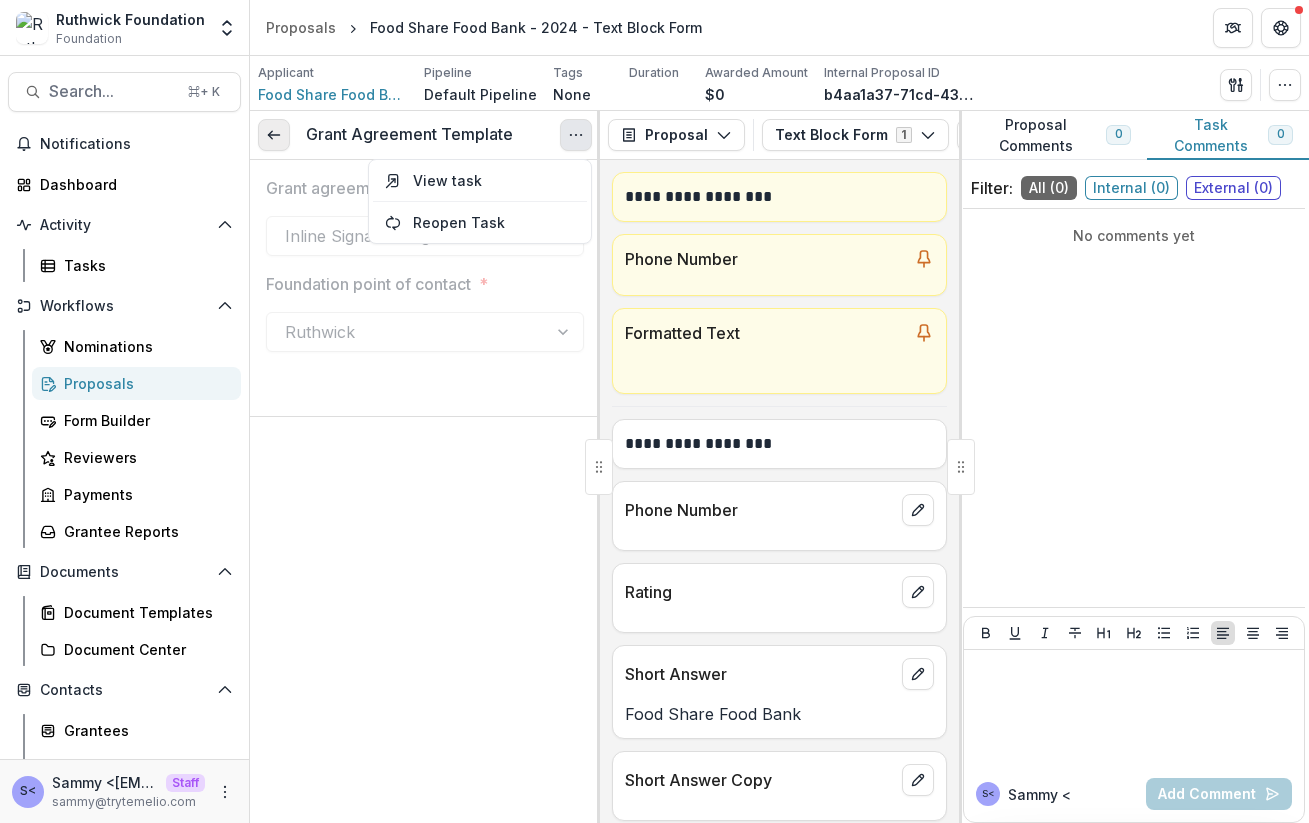 click at bounding box center [274, 135] 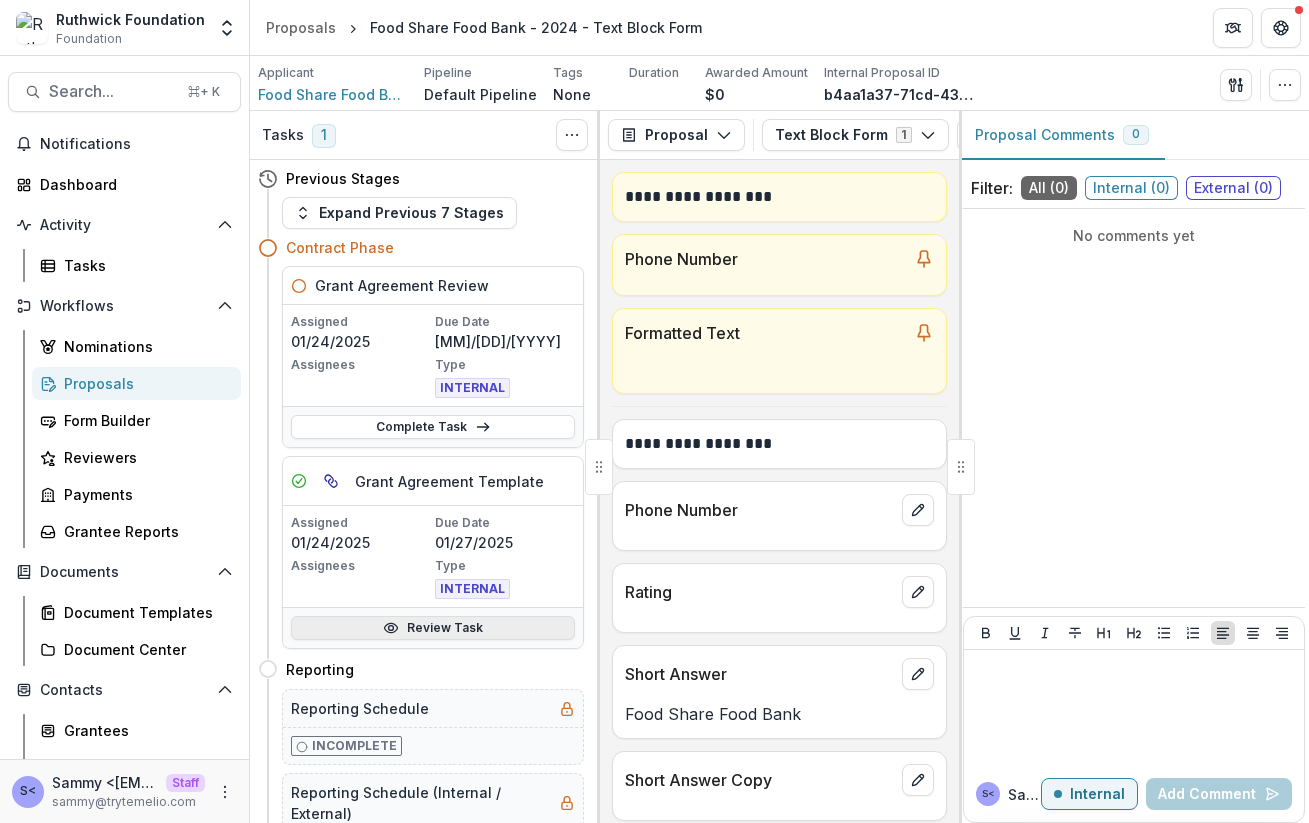 click on "Review Task" at bounding box center (433, 628) 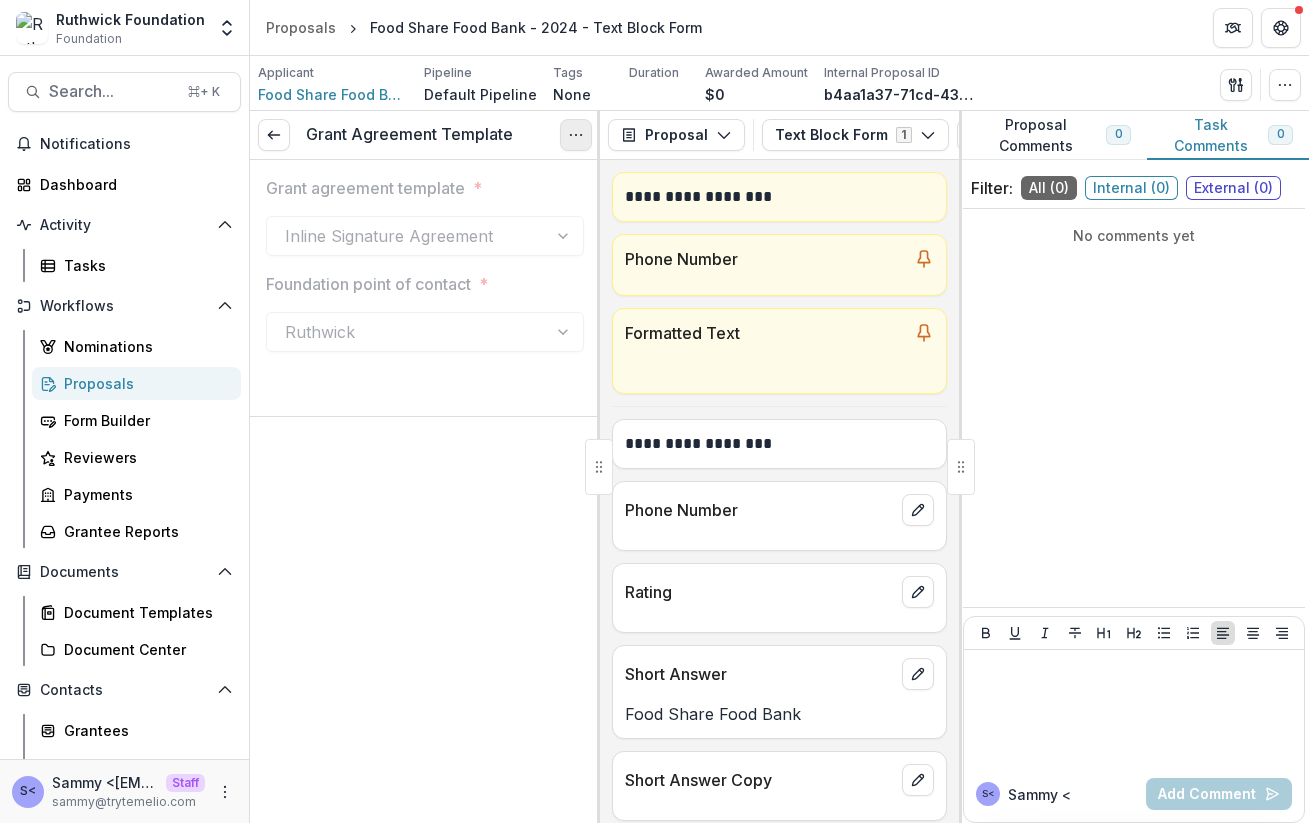 click 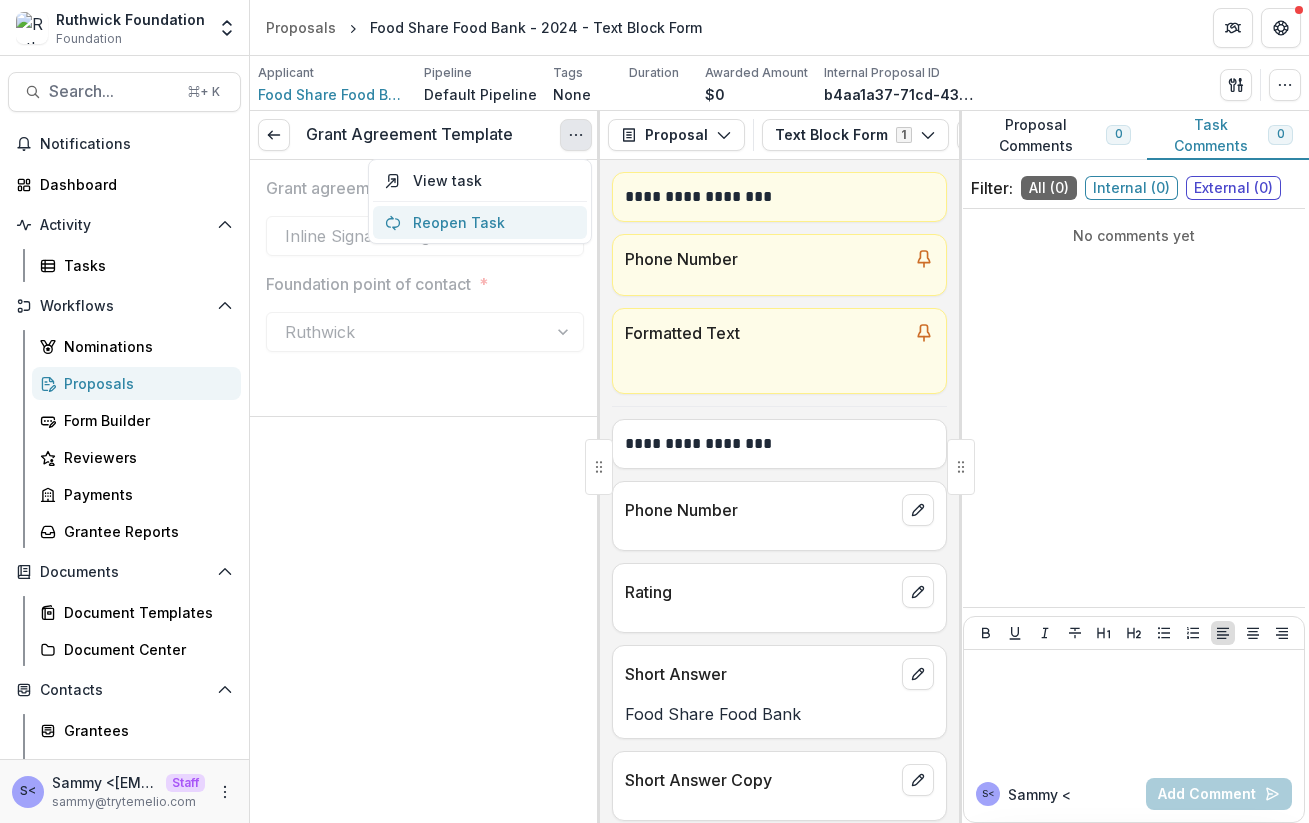 click on "Reopen Task" at bounding box center (480, 222) 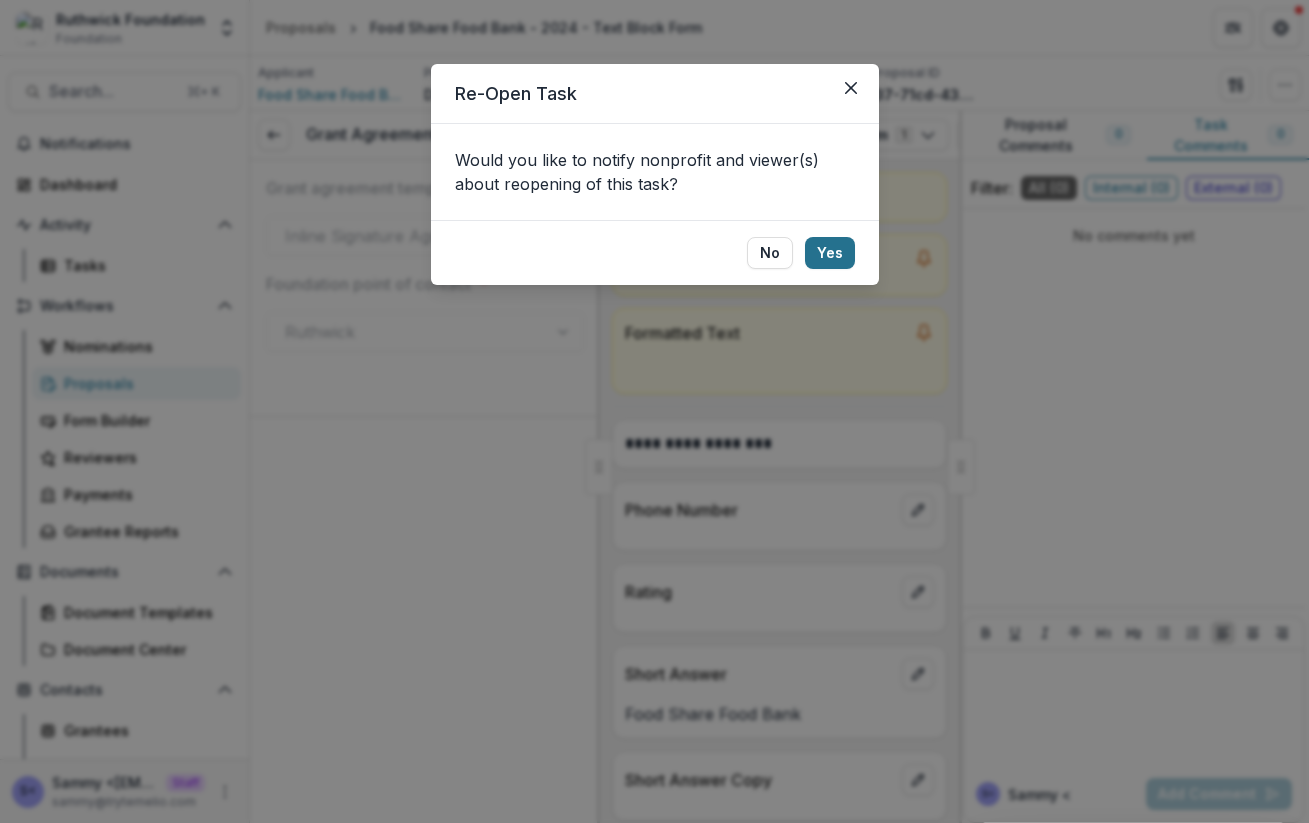 click on "Yes" at bounding box center (830, 253) 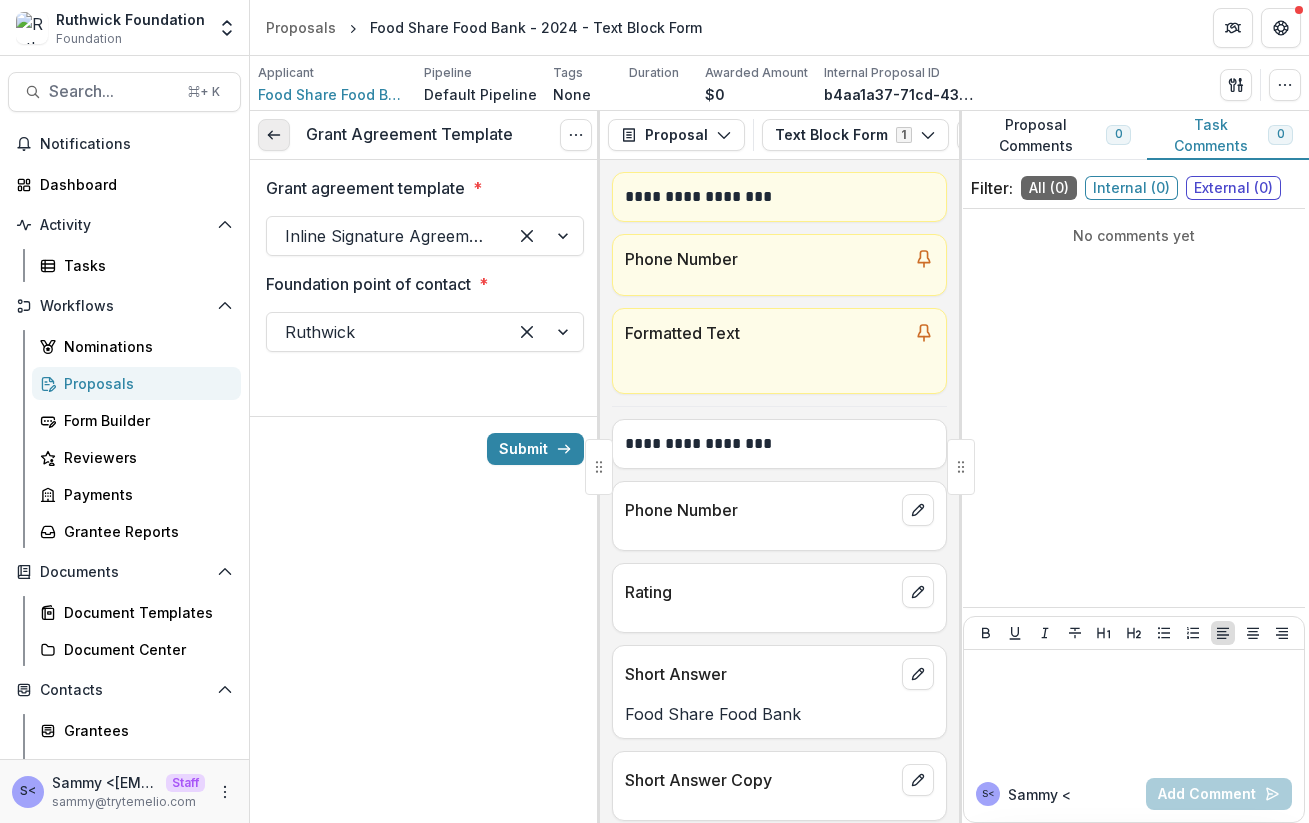 click at bounding box center (274, 135) 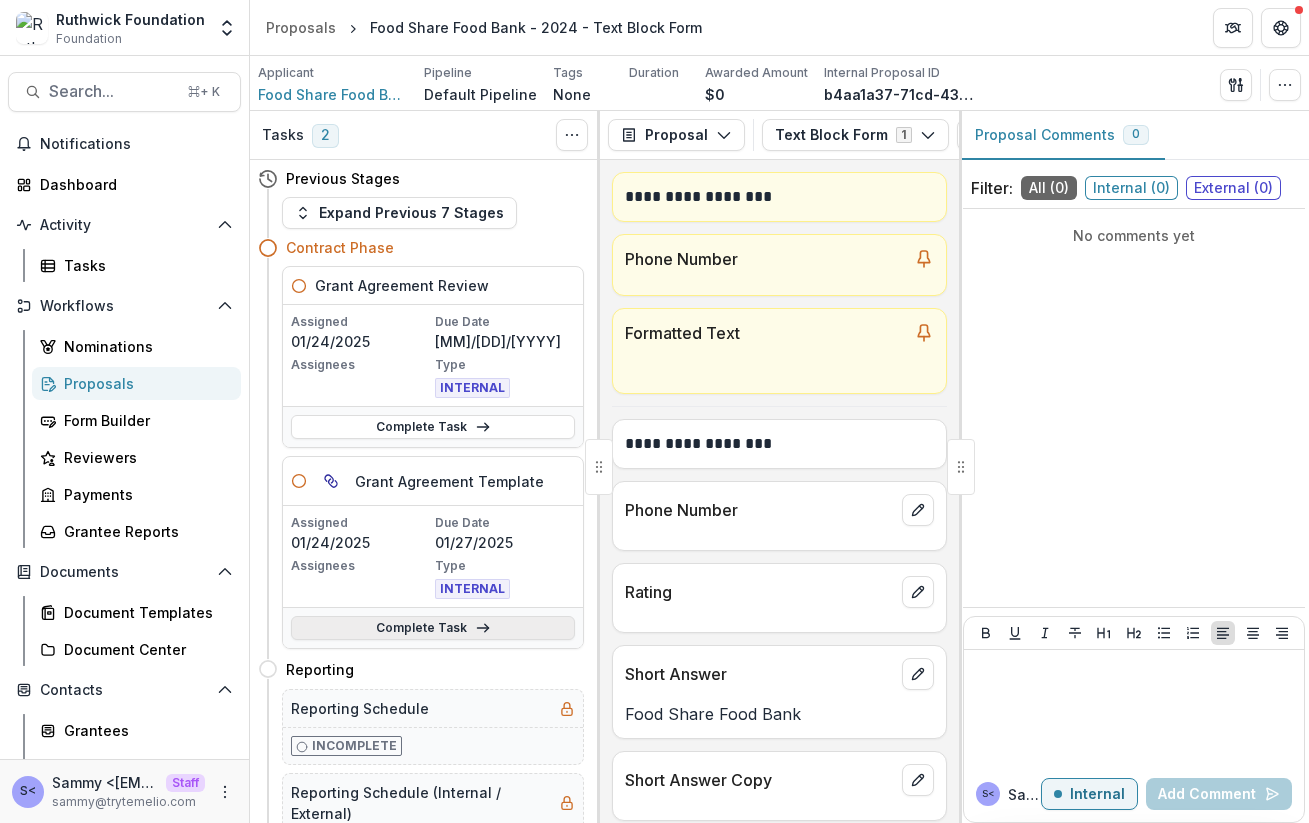 click on "Complete Task" at bounding box center (433, 628) 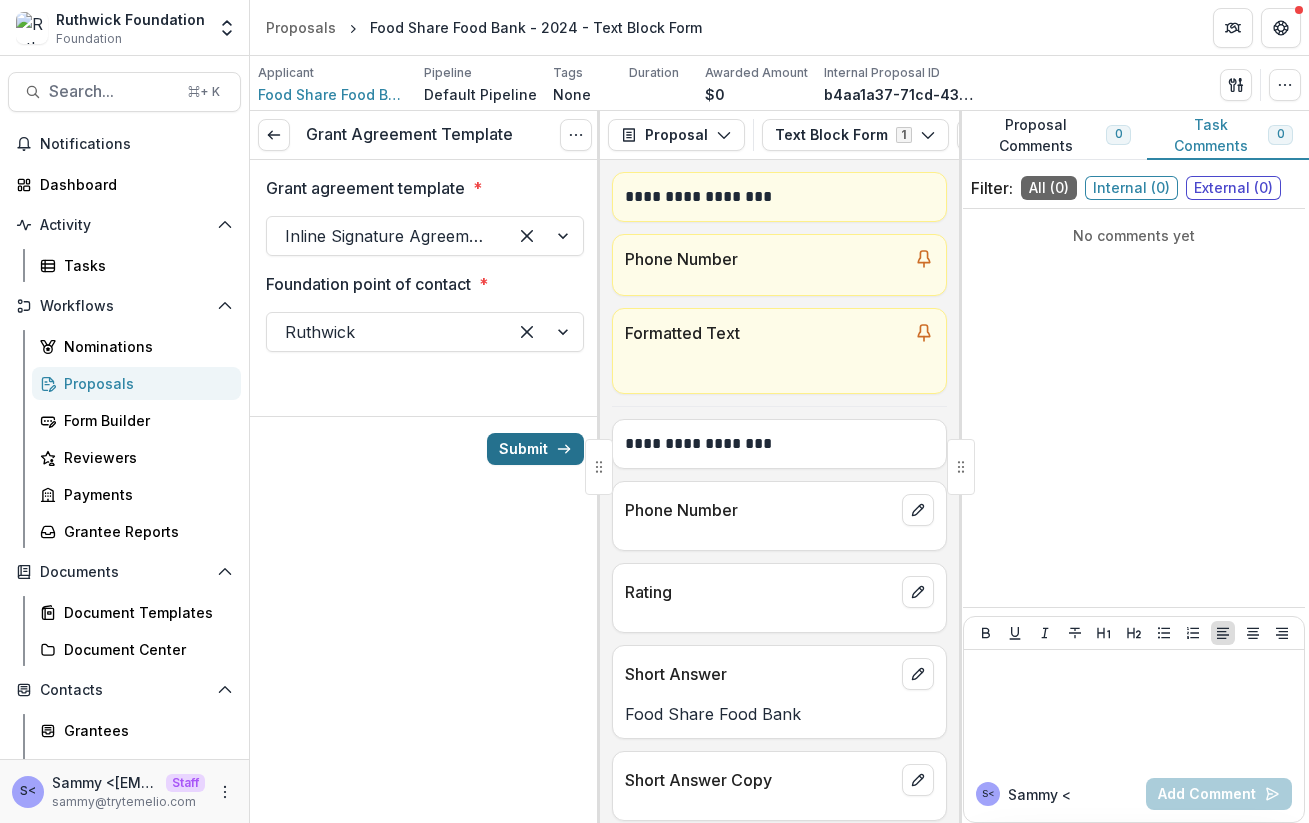 click on "Submit" at bounding box center [535, 449] 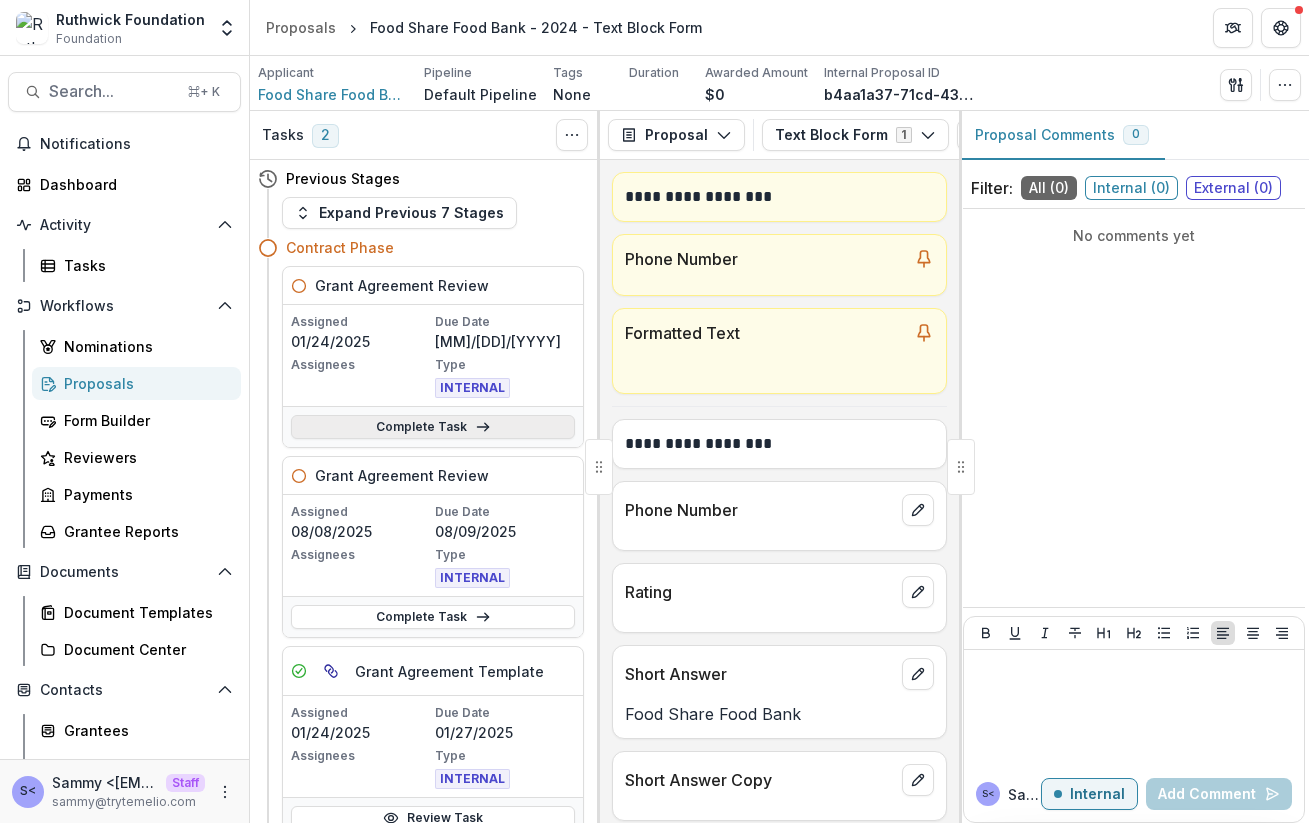 click on "Complete Task" at bounding box center (433, 427) 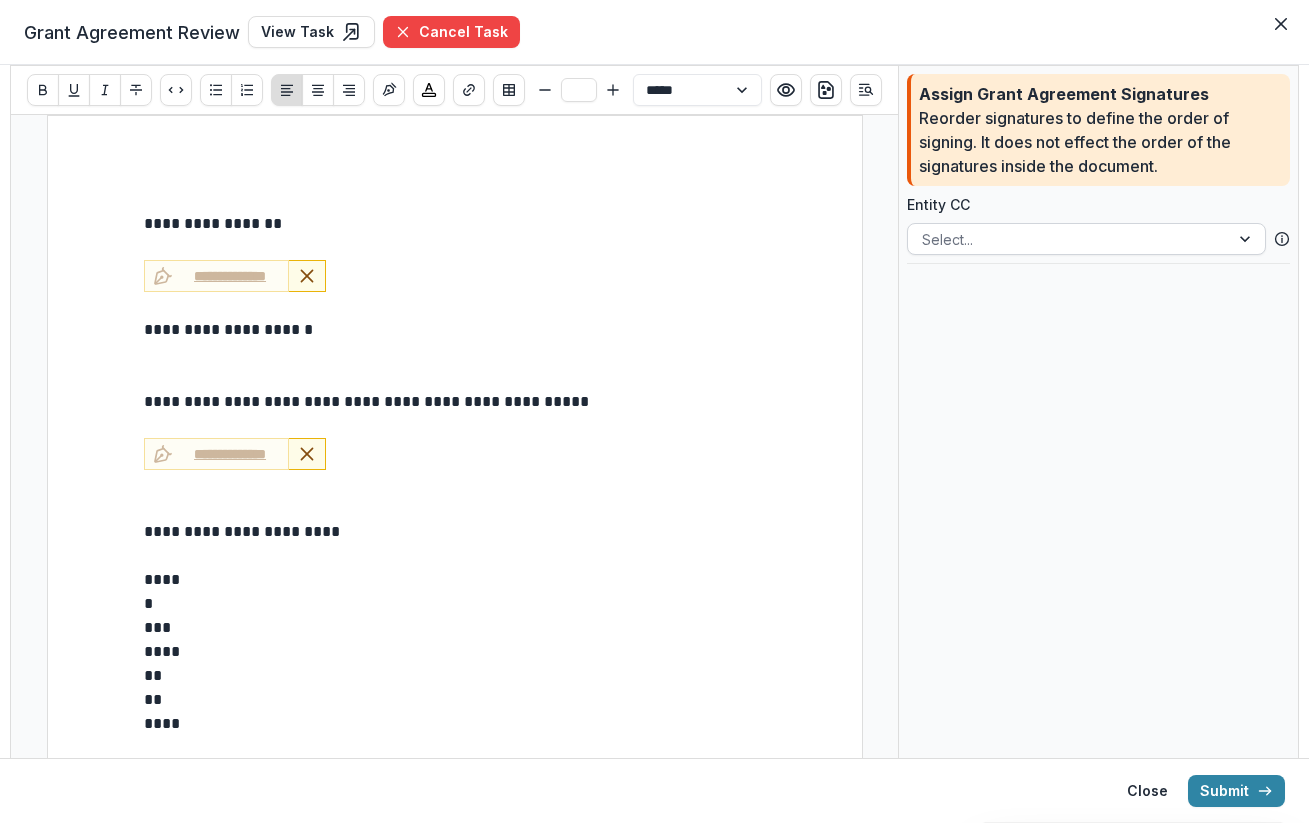 click at bounding box center (1068, 239) 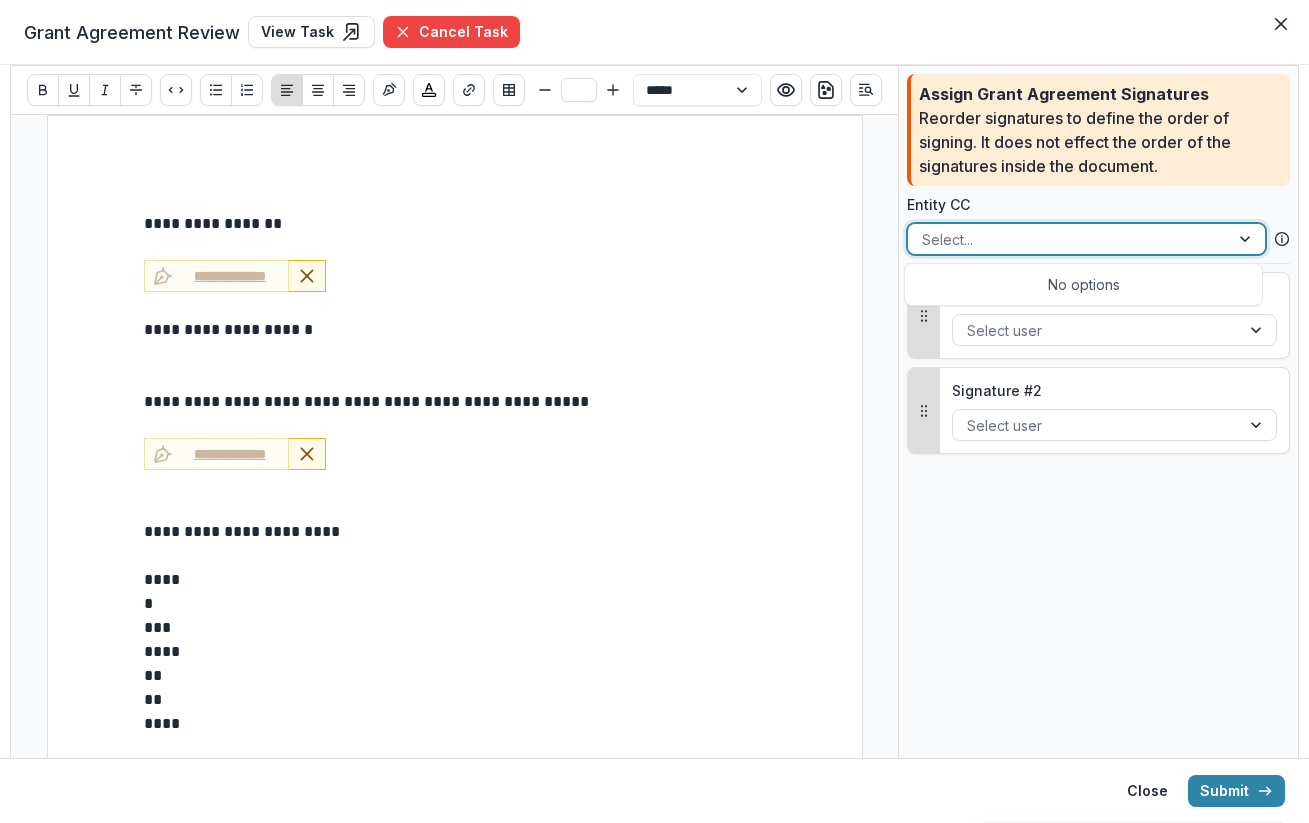 click on "**********" at bounding box center [455, 643] 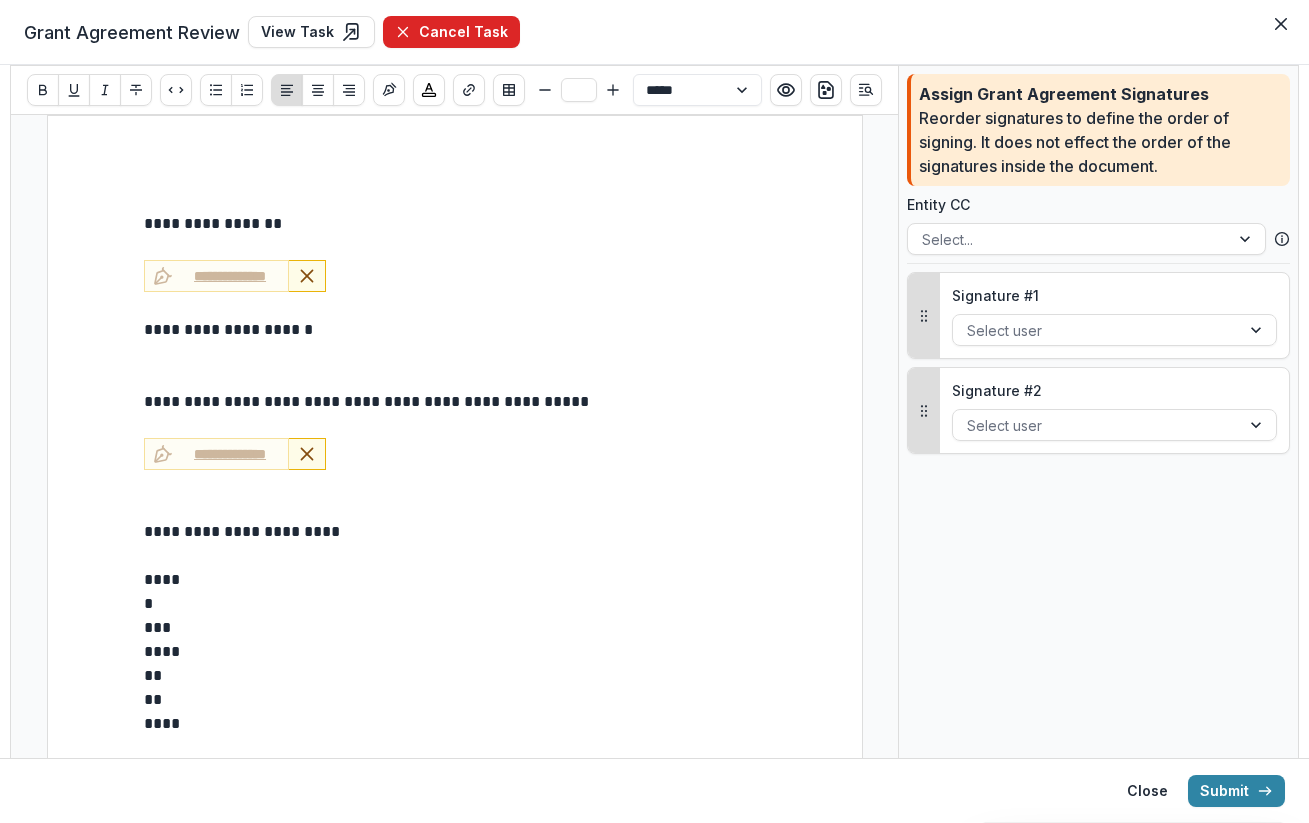 click on "Cancel Task" at bounding box center [451, 32] 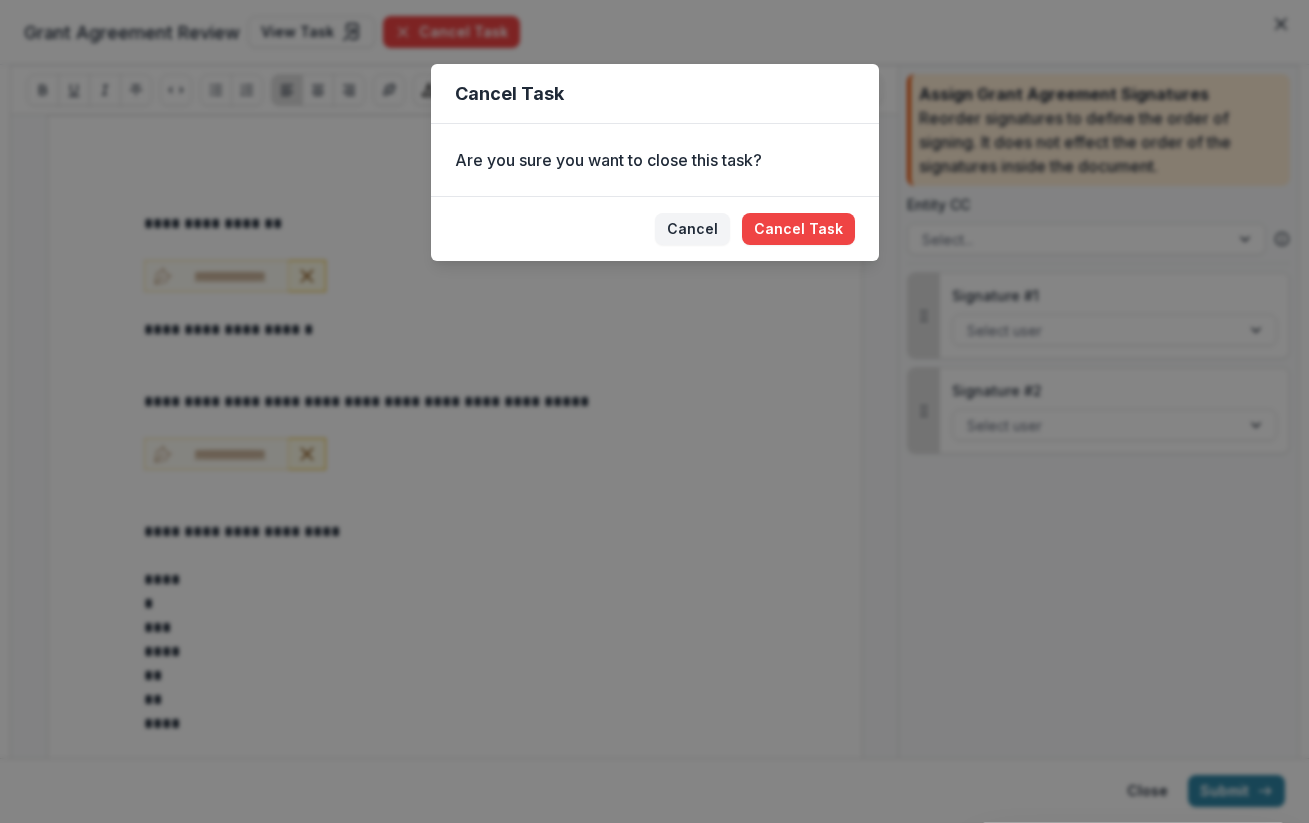 type 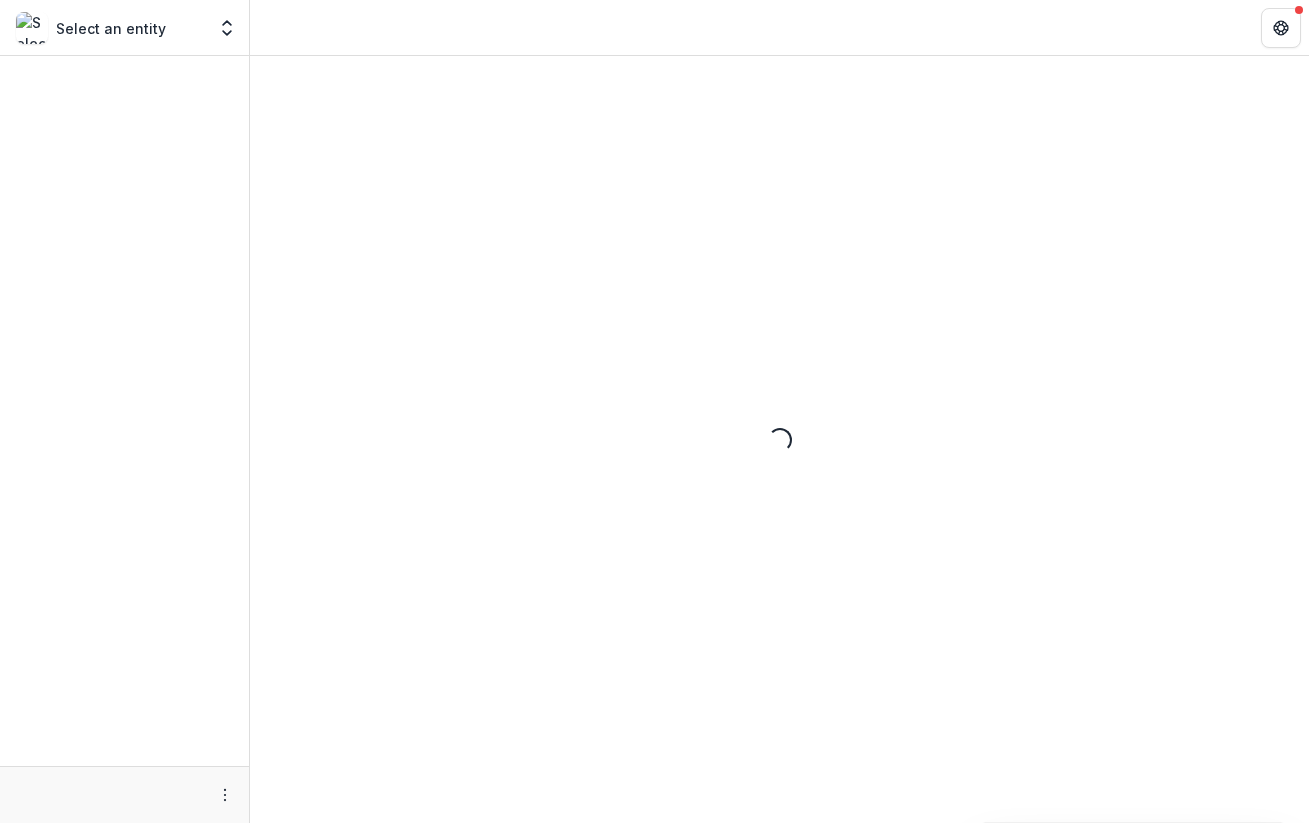 scroll, scrollTop: 0, scrollLeft: 0, axis: both 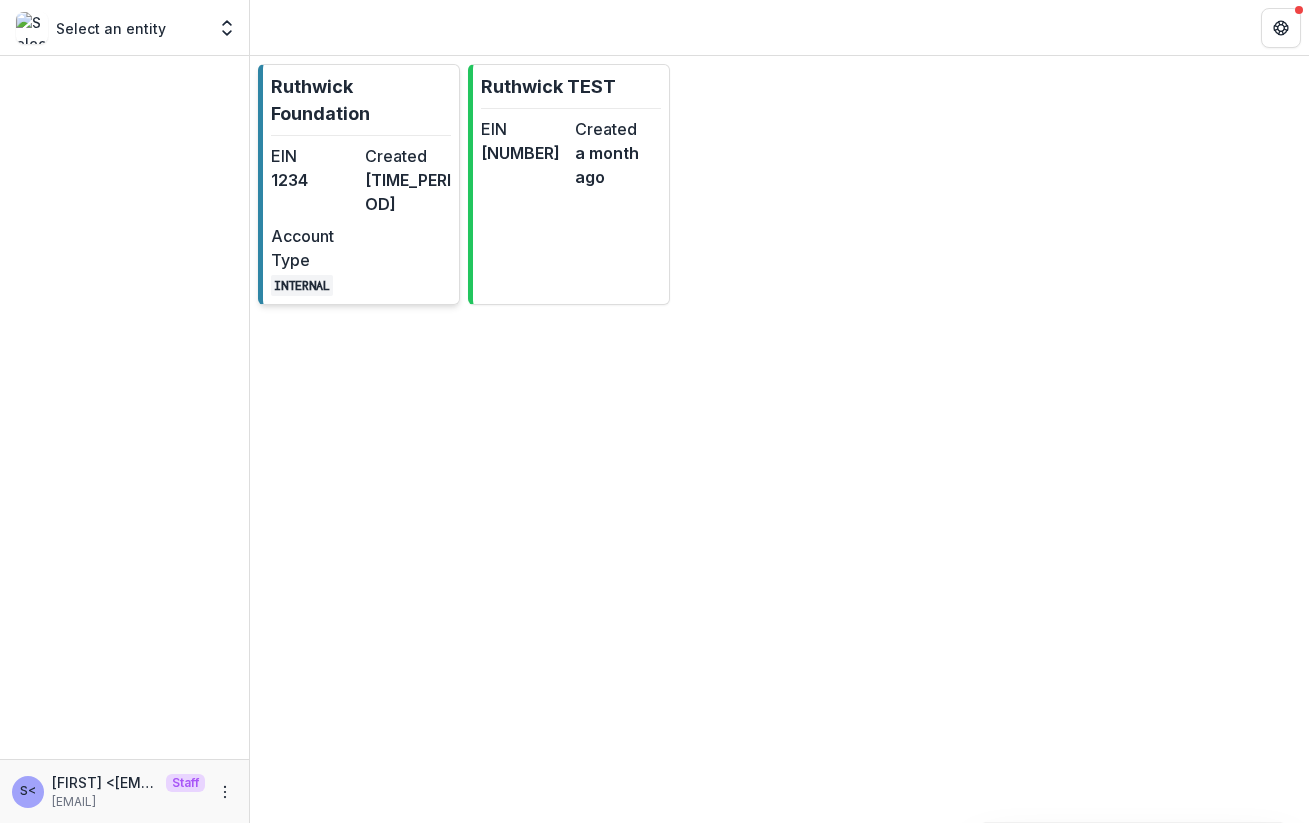 click on "Ruthwick Foundation" at bounding box center (361, 100) 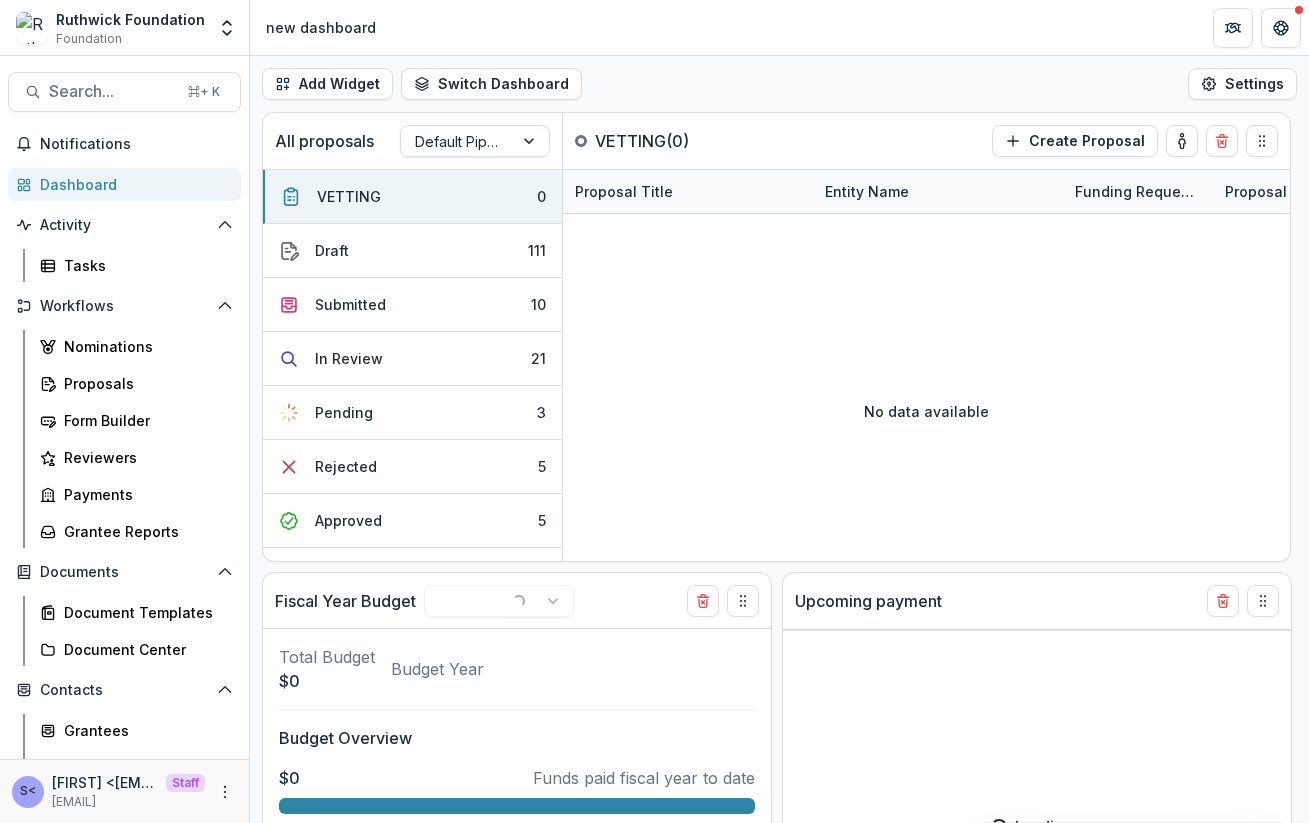 select on "******" 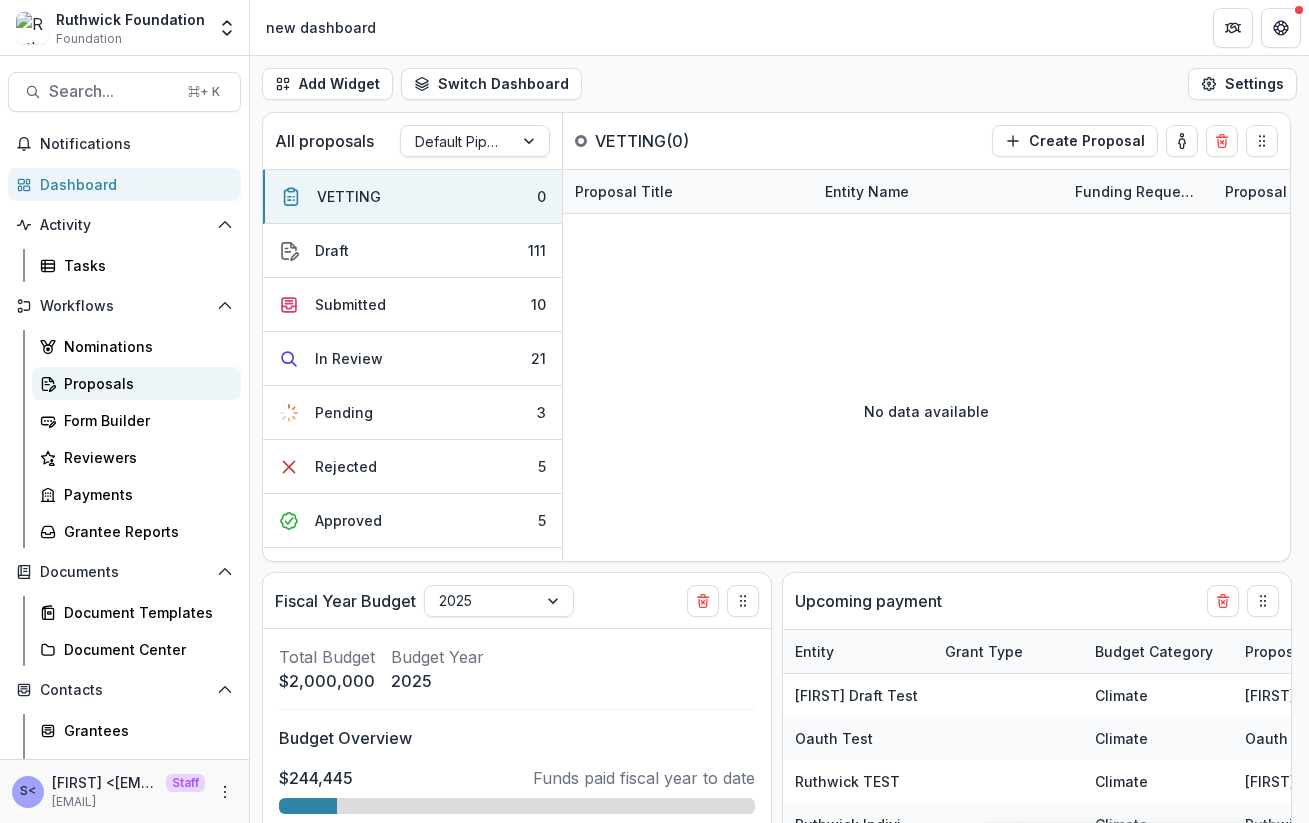 click on "Proposals" at bounding box center (144, 383) 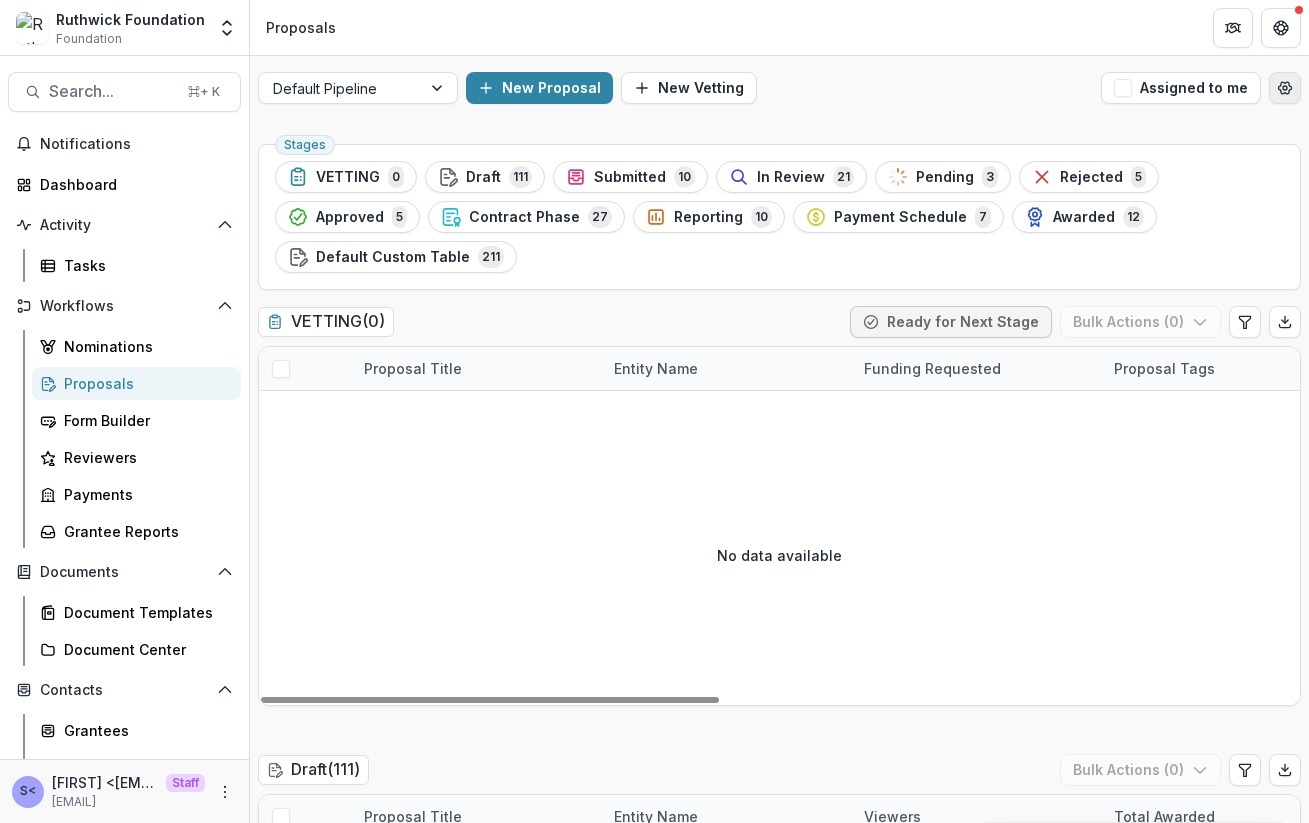 click at bounding box center [1285, 88] 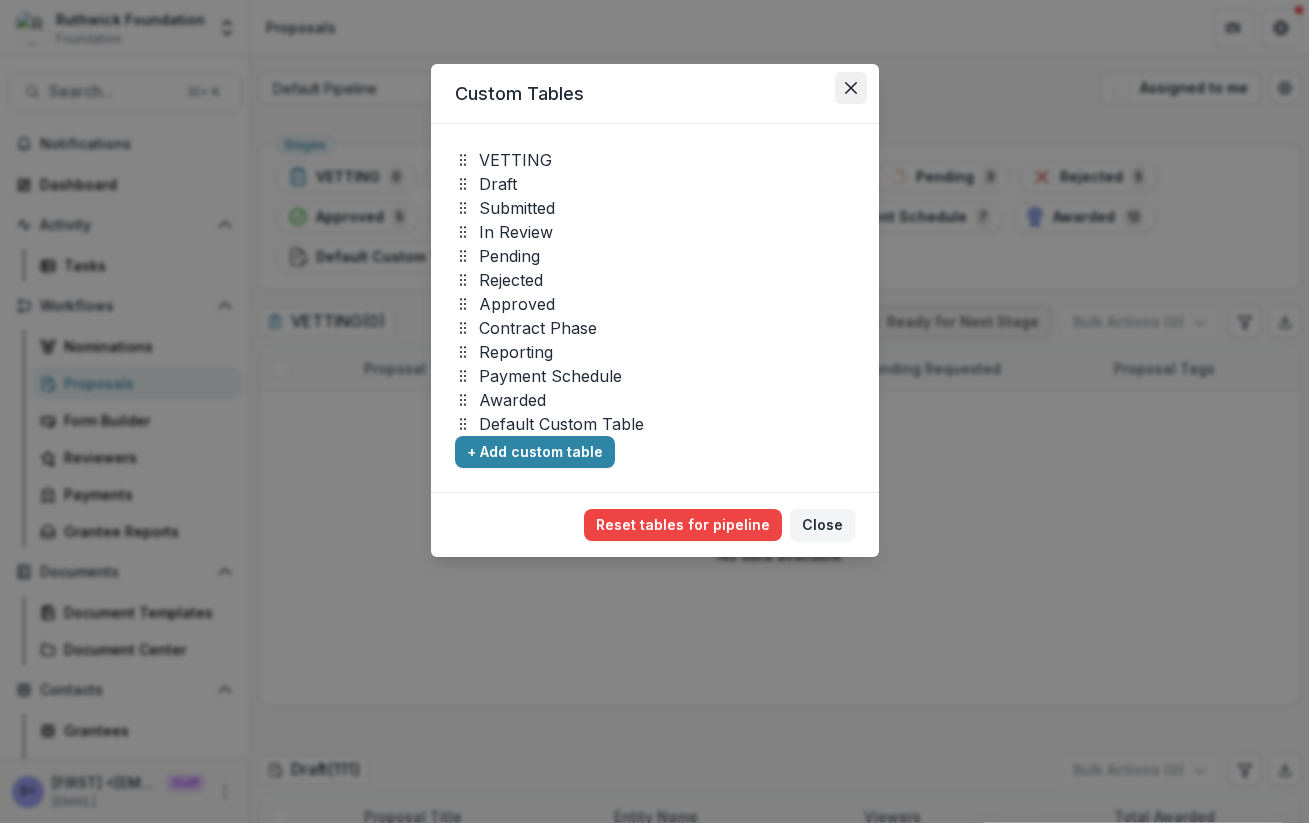 click at bounding box center (851, 88) 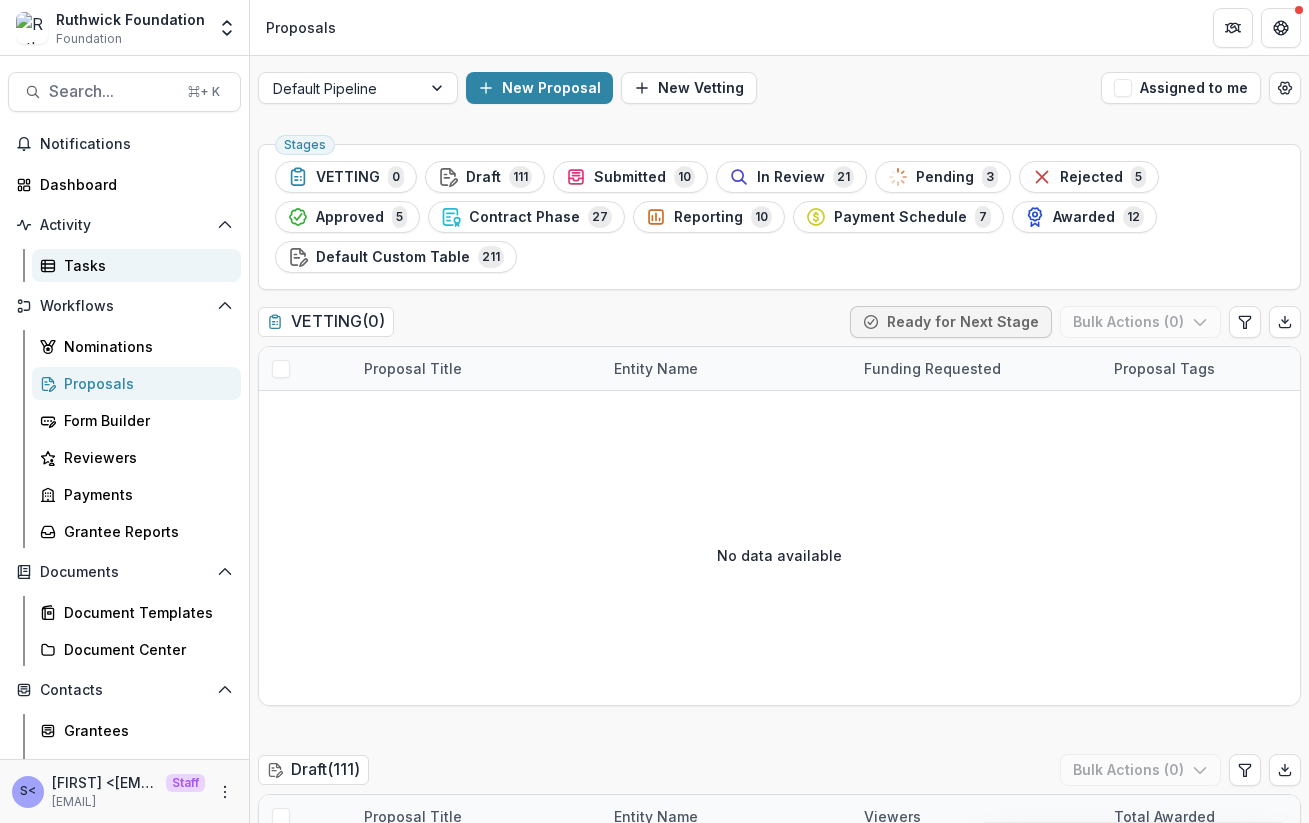 click on "Tasks" at bounding box center (144, 265) 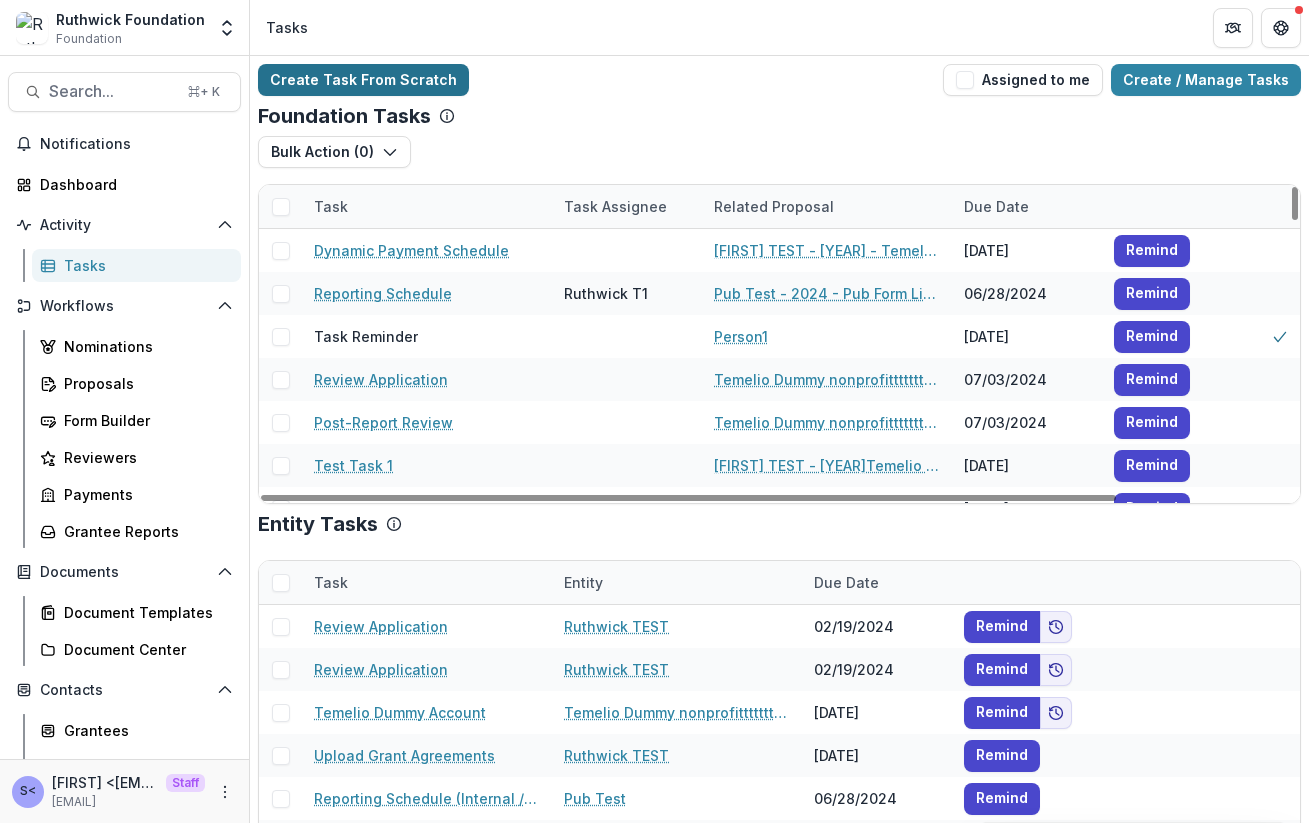 click on "Create Task From Scratch" at bounding box center [363, 80] 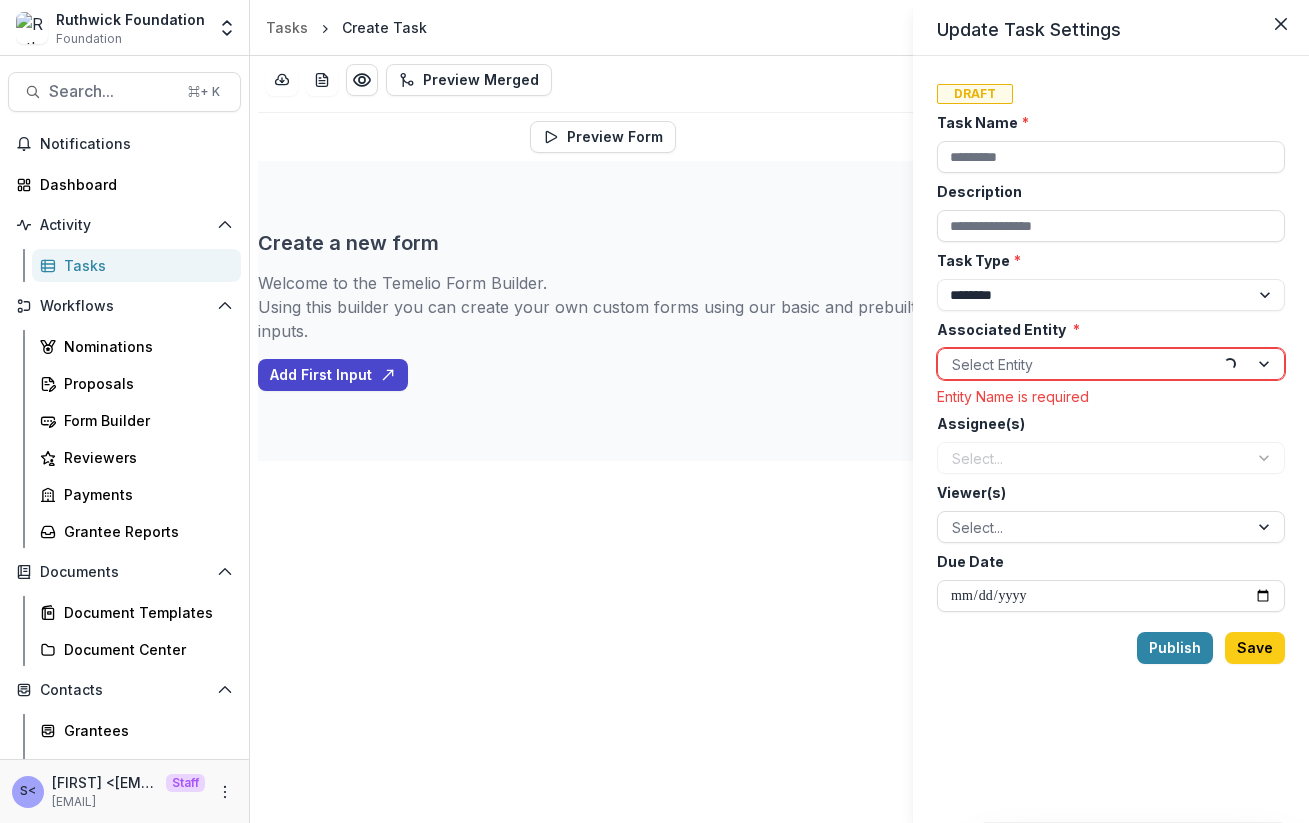 click on "Update Task Settings Draft Task Name * Description Task Type ******** ******** Associated Entity * Select Entity Loading... Entity Name is required Assignee(s) Select... Viewer(s) Select... Due Date Publish Save" at bounding box center [654, 411] 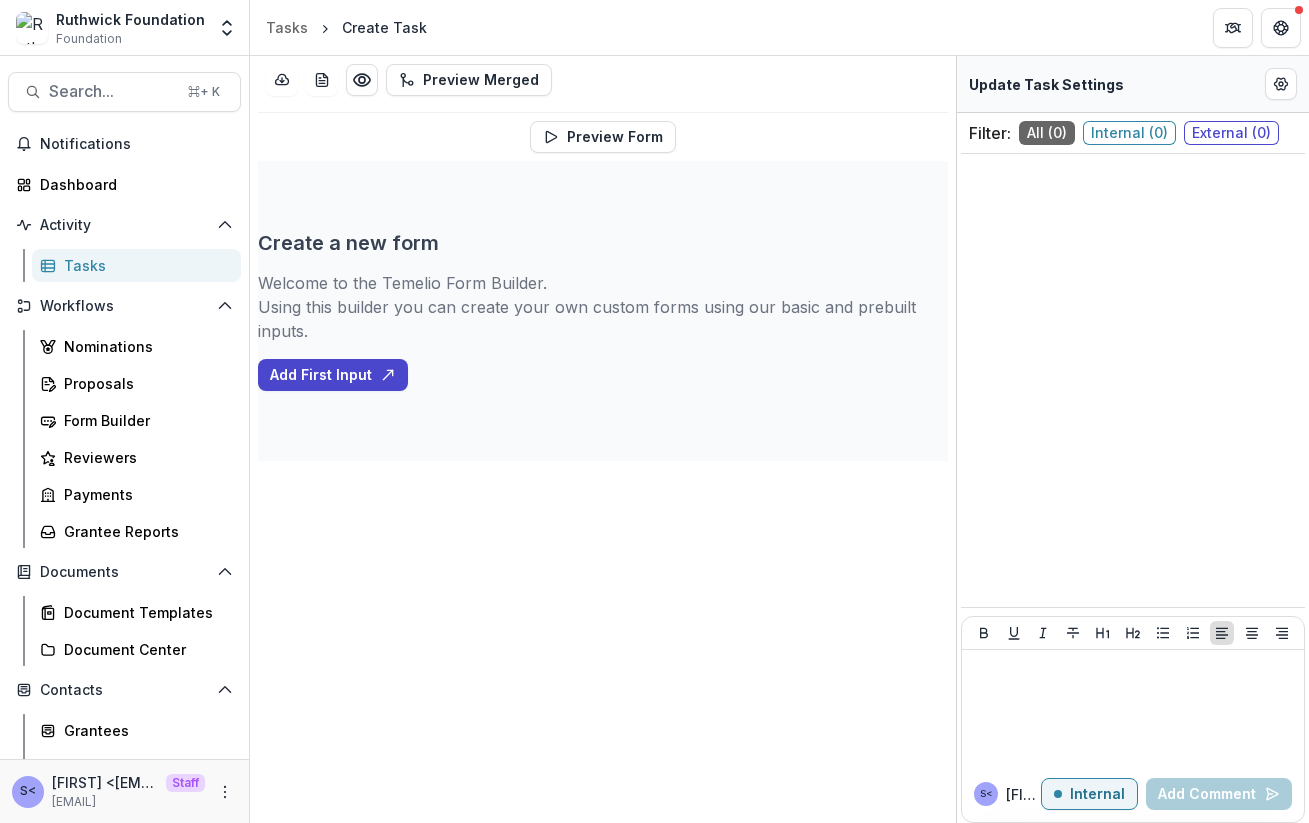 click on "Tasks" at bounding box center [144, 265] 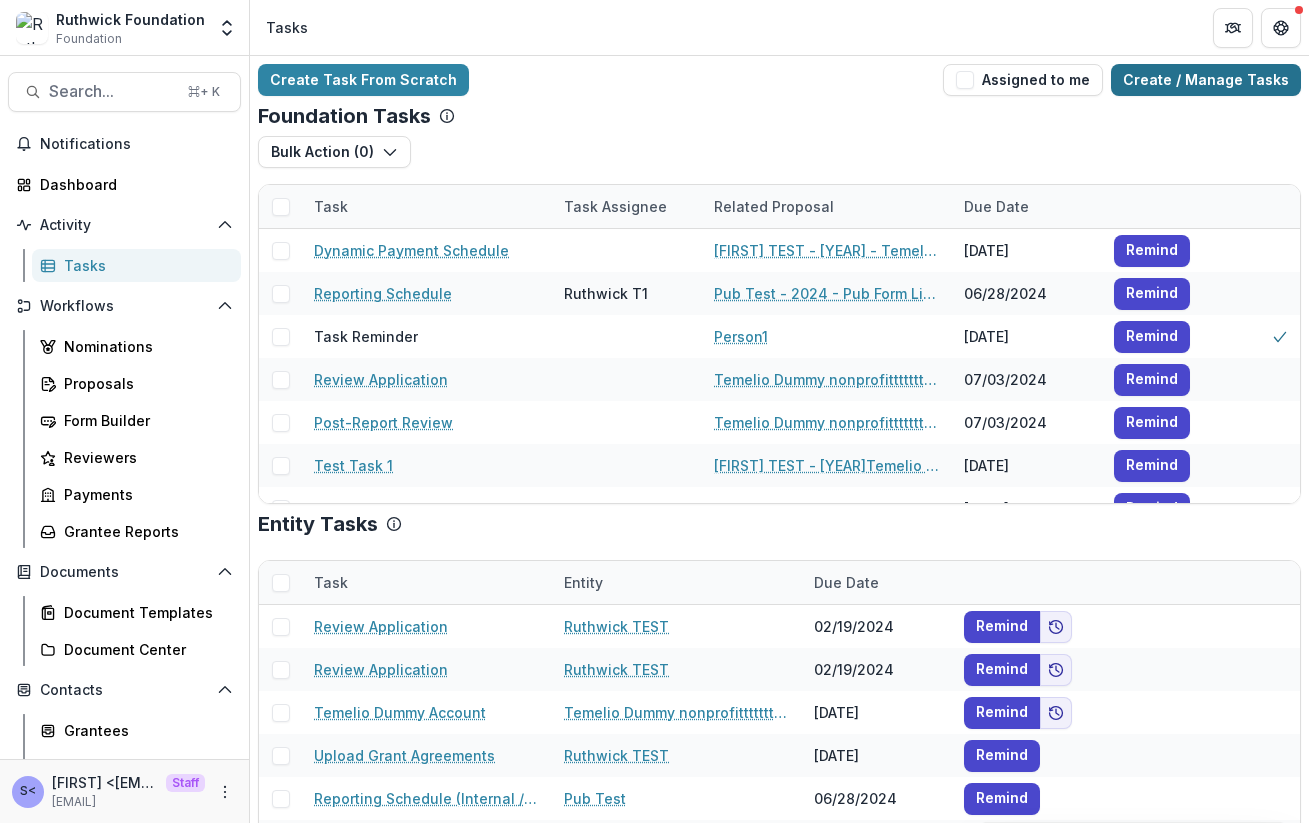 click on "Create / Manage Tasks" at bounding box center [1206, 80] 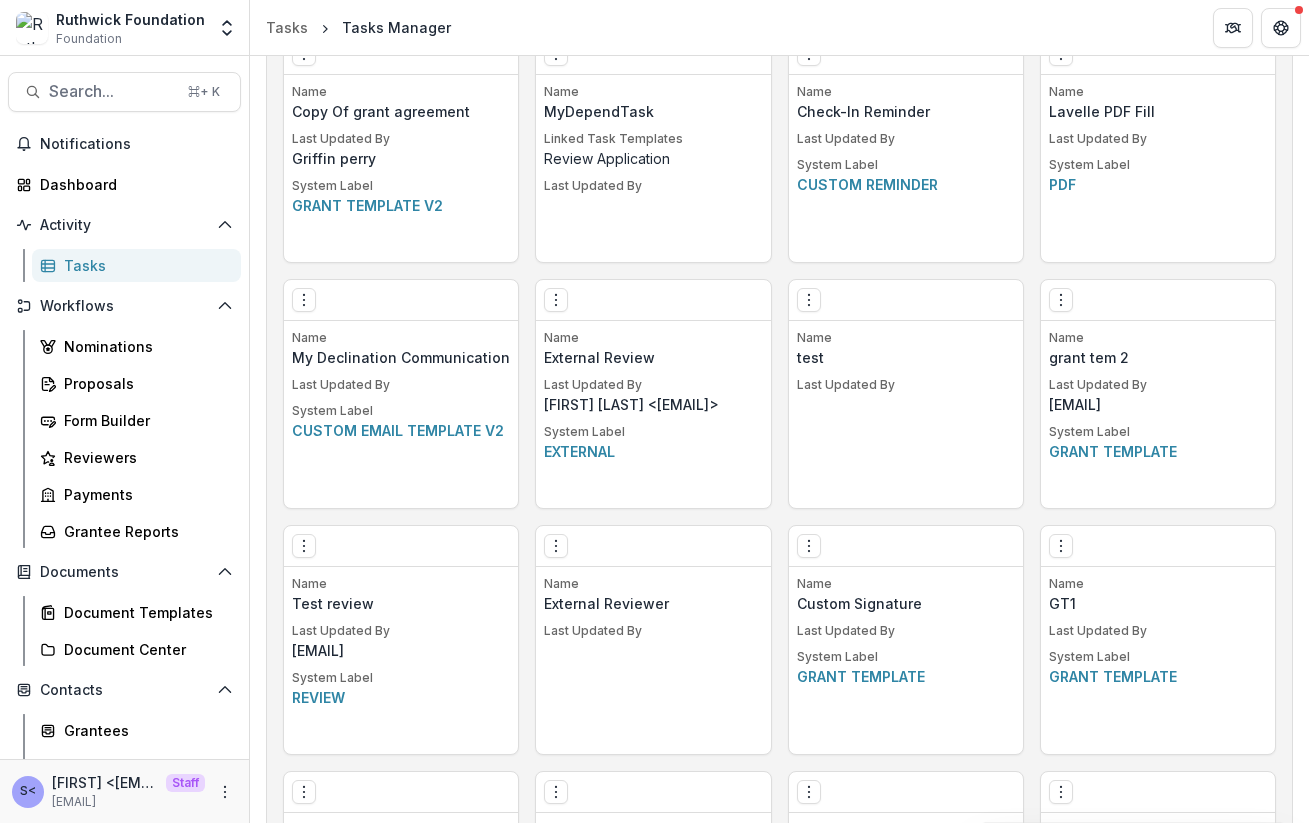scroll, scrollTop: 2744, scrollLeft: 0, axis: vertical 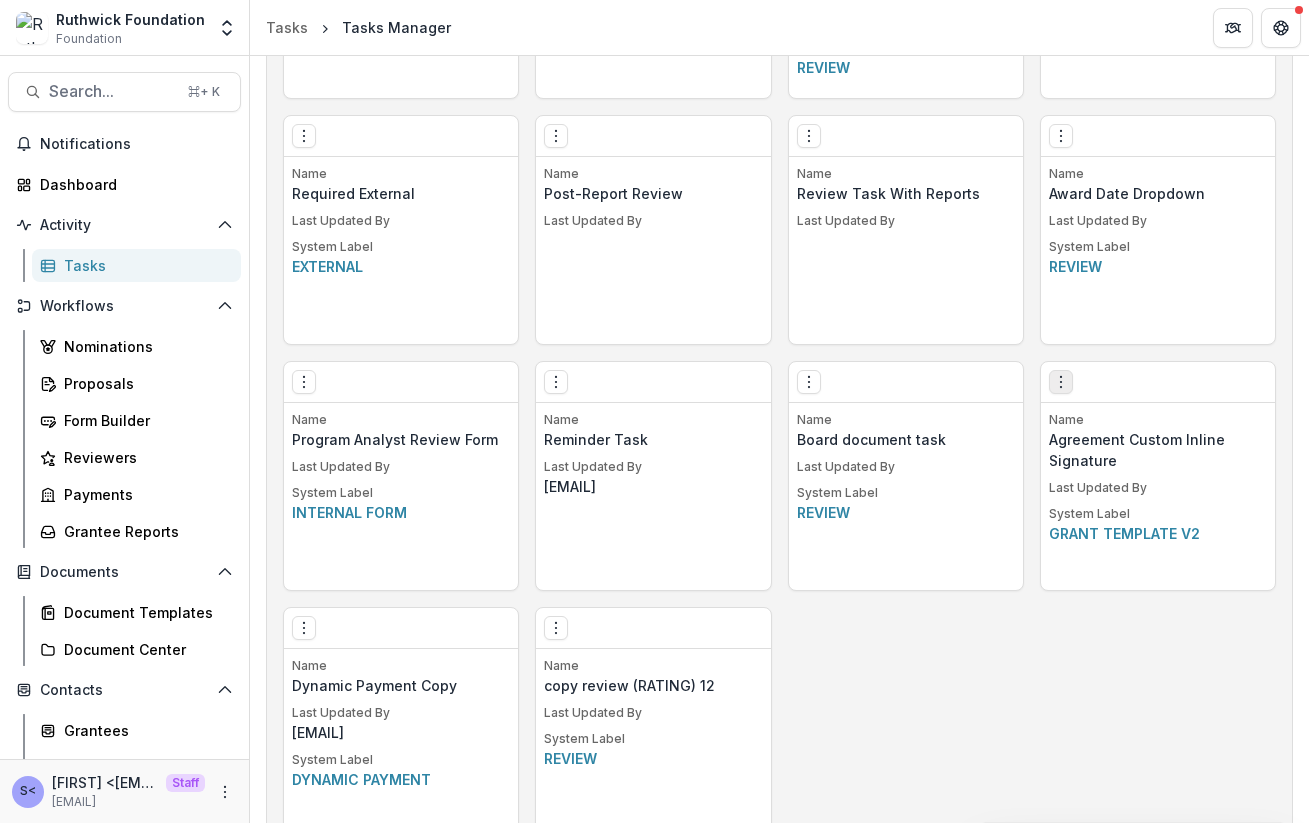 click 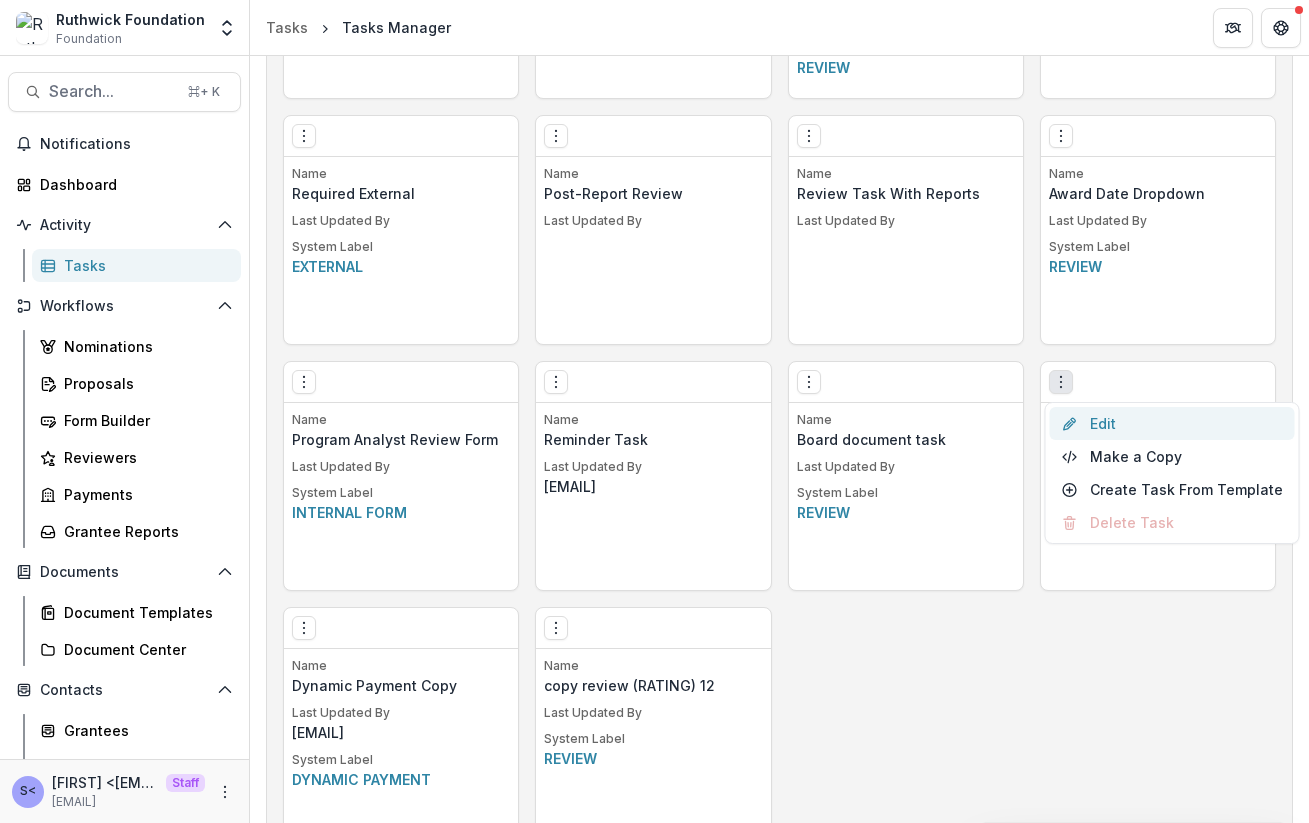 click on "Edit" at bounding box center (1172, 423) 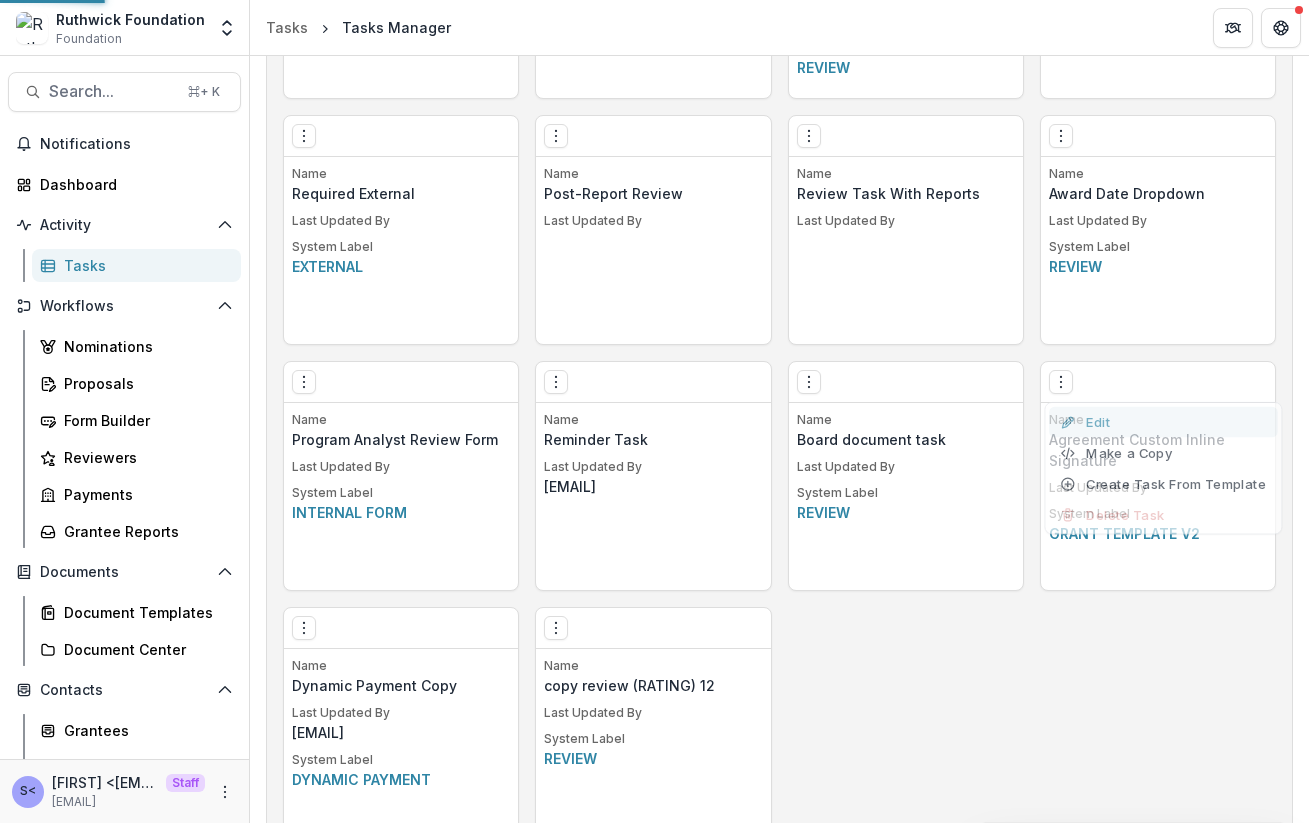 scroll, scrollTop: 0, scrollLeft: 0, axis: both 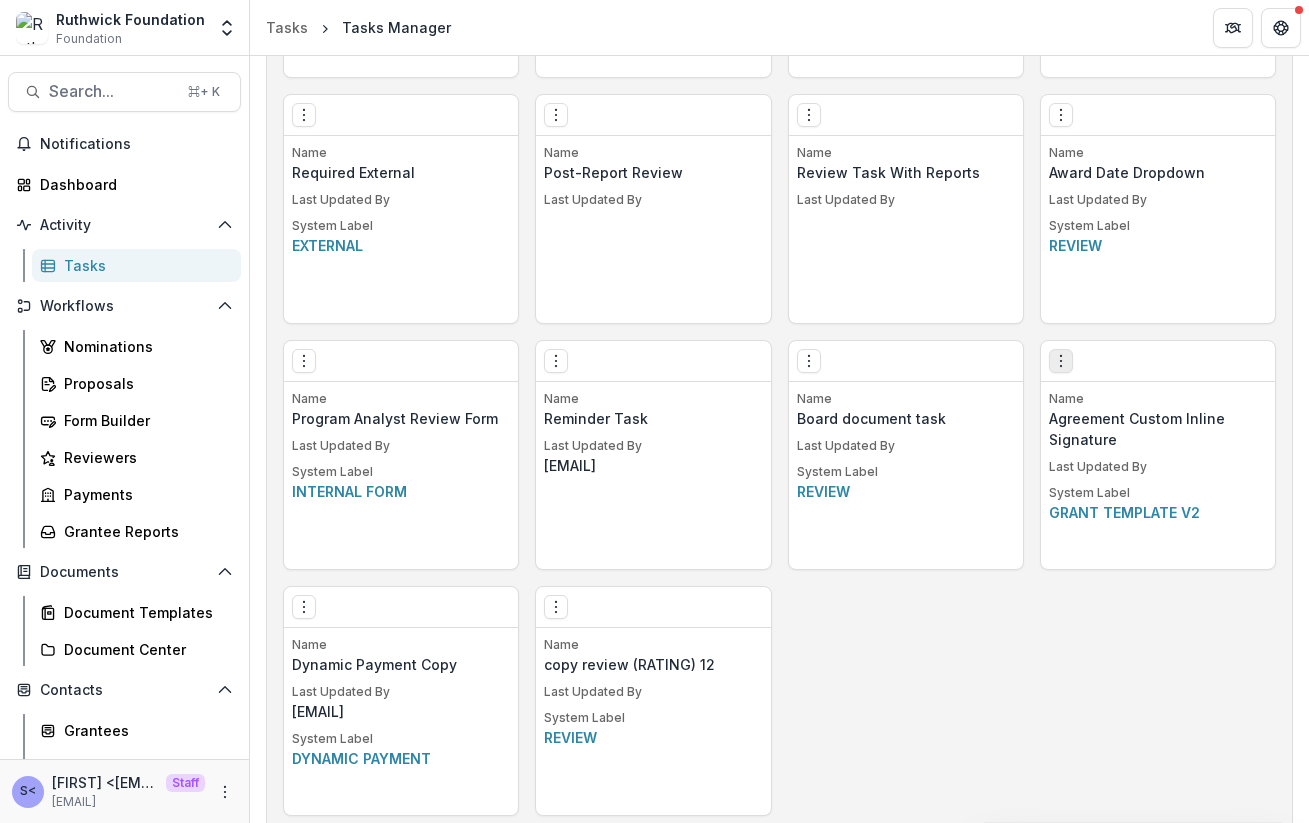 click at bounding box center (1061, 361) 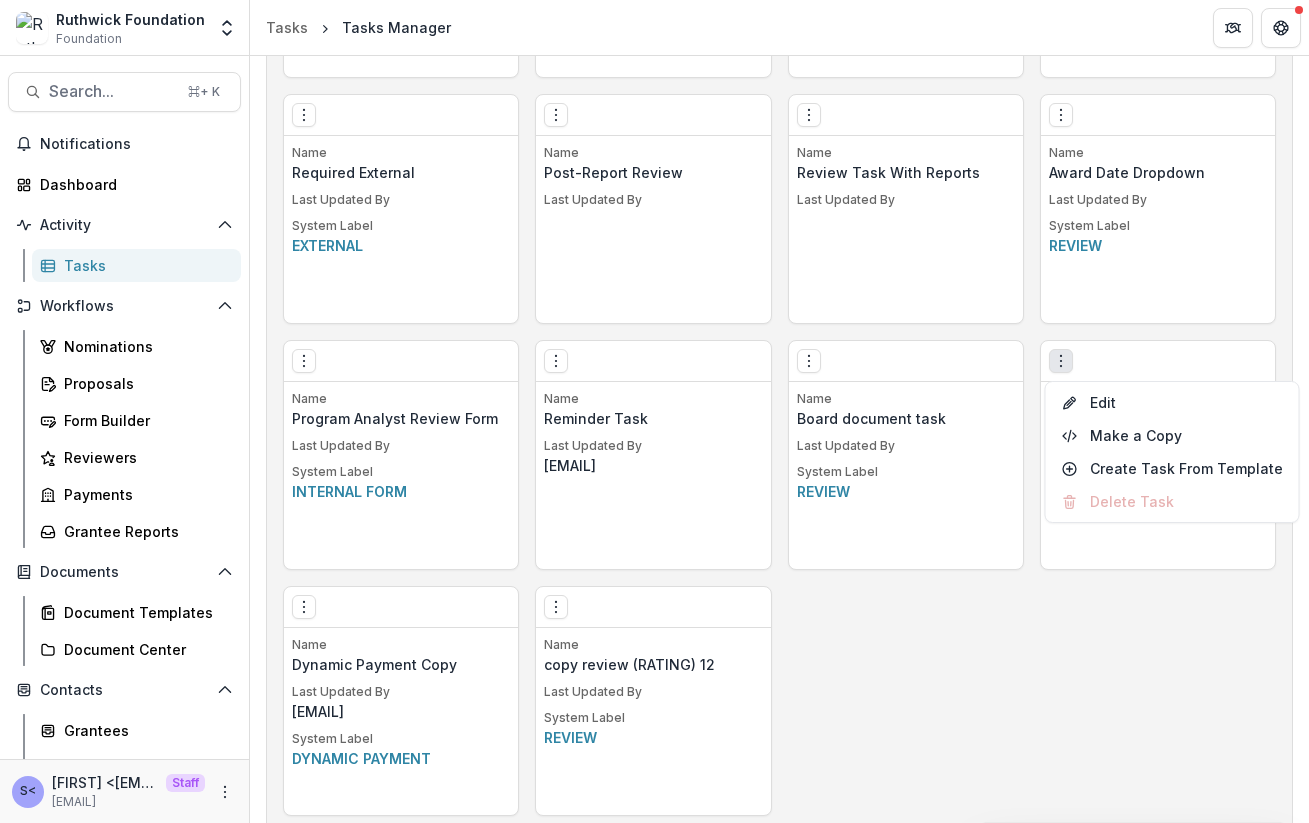 click on "Create Task Template By Temelio View Make a Copy Create Task From Template Name Review Application Last Updated By Temelio System Label Review By Temelio View Create Task From Template Name Upload Grant Agreements Last Updated By Temelio System Label Grant upload By Temelio View Create Task From Template Name Payment Schedule Last Updated By Temelio System Label Payment By Temelio View Create Task From Template Name Reporting Schedule Last Updated By Temelio System Label Reporting By Temelio View Create Task From Template Name Recurring Reminders Last Updated By Temelio System Label Reminder By Temelio View Make a Copy Create Task From Template Name Custom Reminders Last Updated By Temelio System Label Custom reminder By Temelio View Make a Copy Create Task From Template Name External Task Last Updated By Temelio System Label External By Temelio View Make a Copy Name" at bounding box center [779, -898] 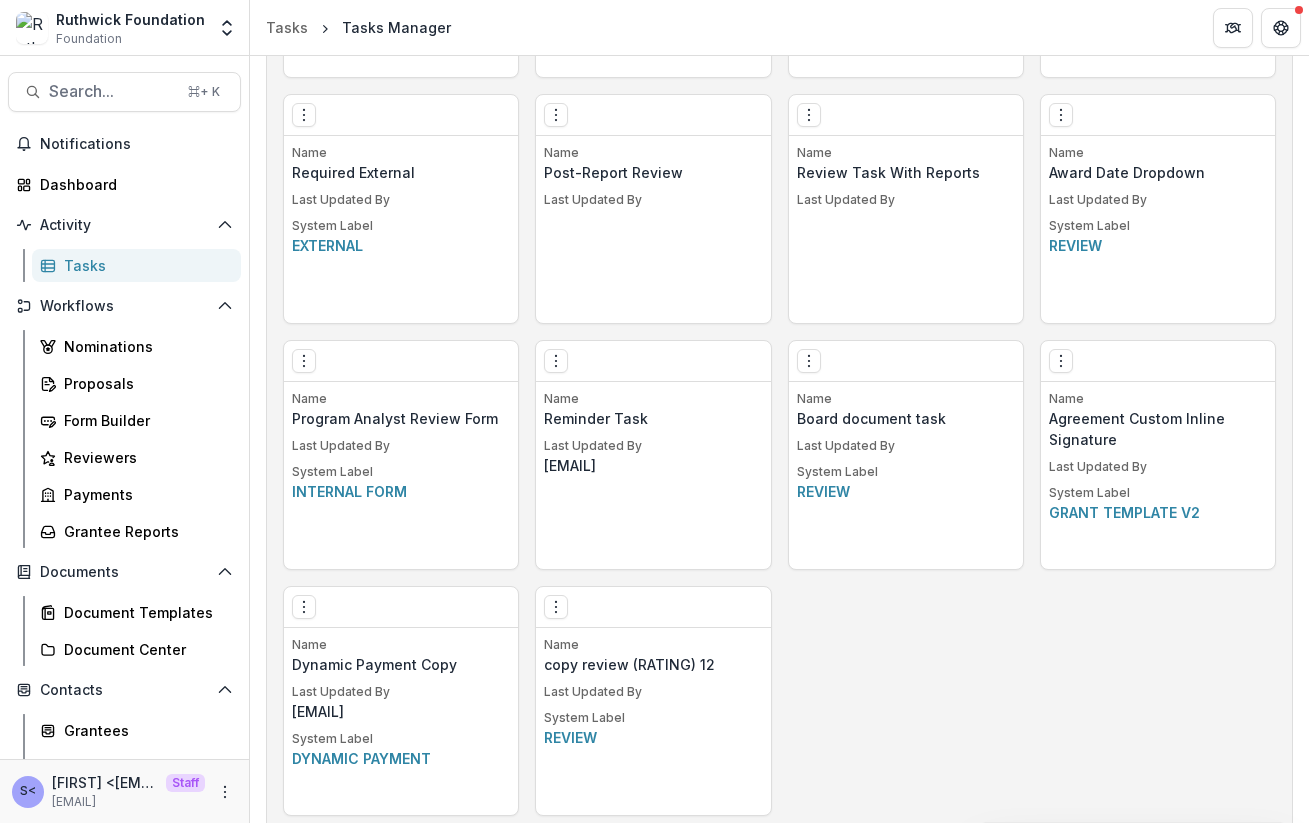 click on "Agreement Custom Inline Signature" at bounding box center (653, -2534) 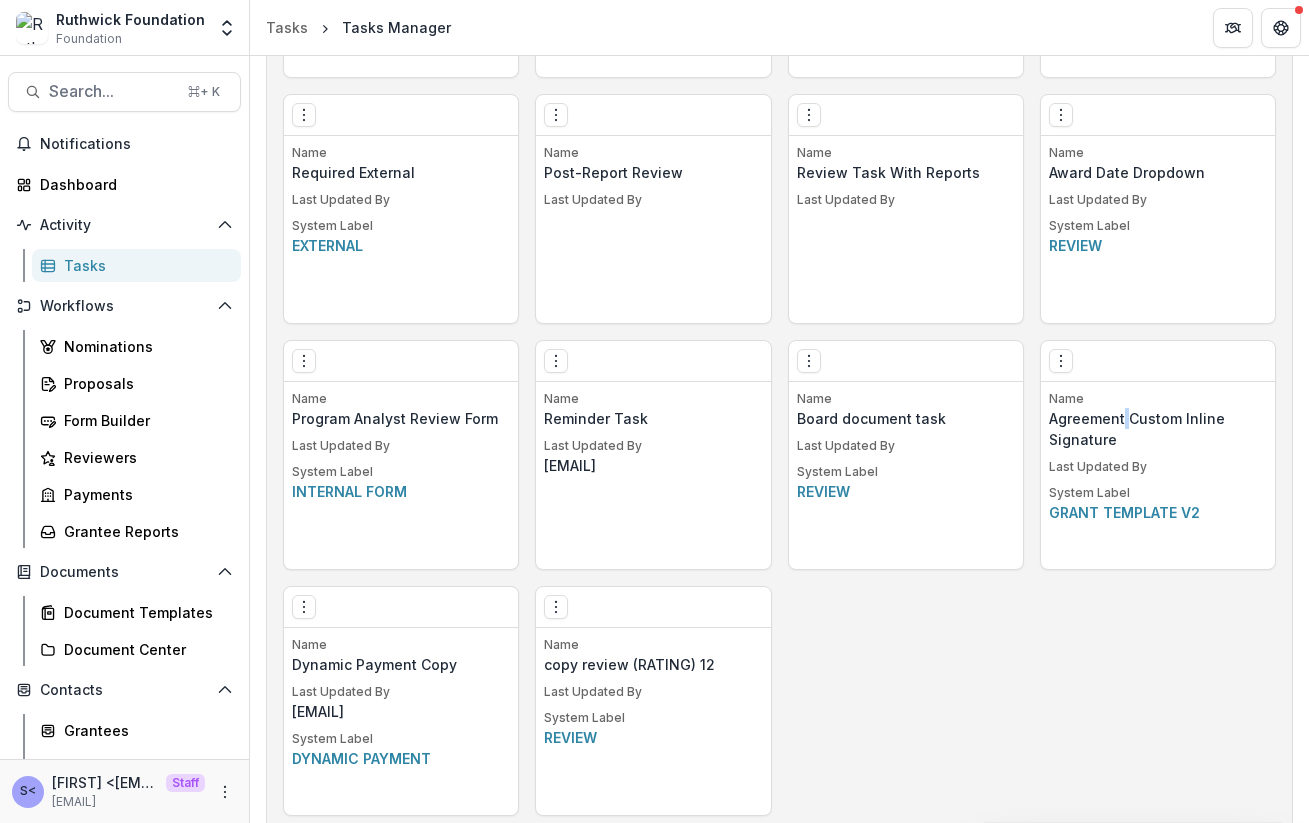 click on "Agreement Custom Inline Signature" at bounding box center (653, -2534) 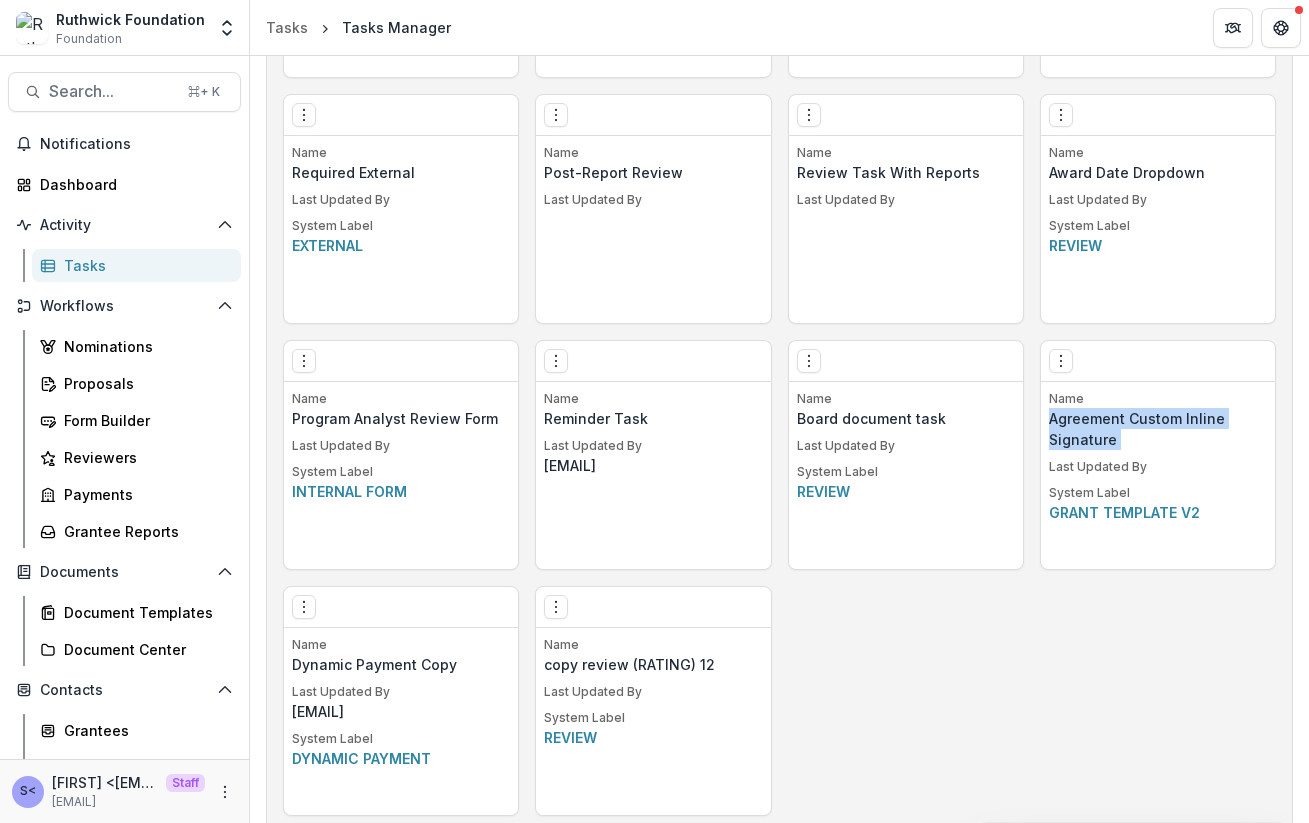 click on "Agreement Custom Inline Signature" at bounding box center (653, -2534) 